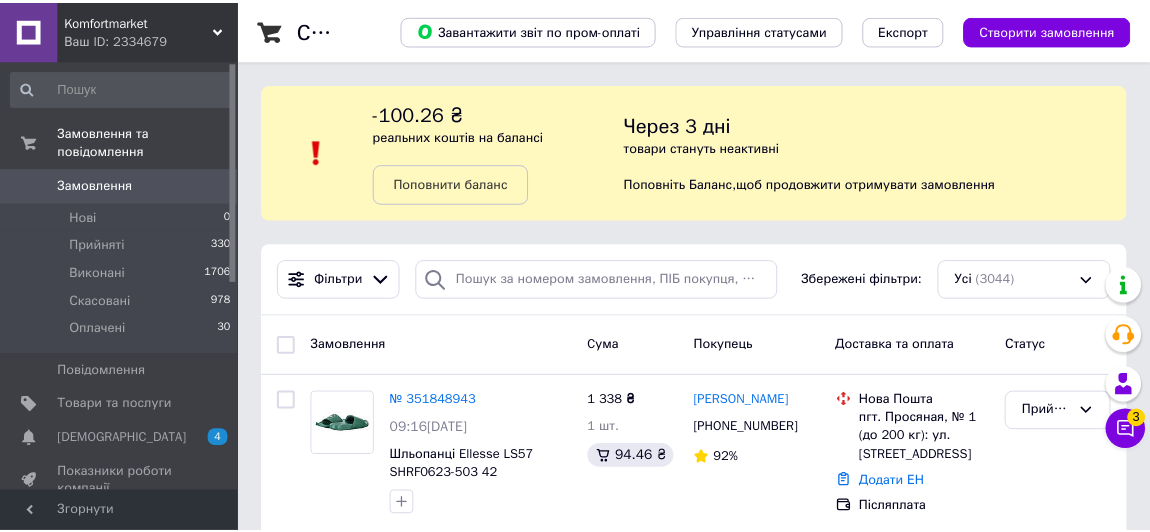 scroll, scrollTop: 0, scrollLeft: 0, axis: both 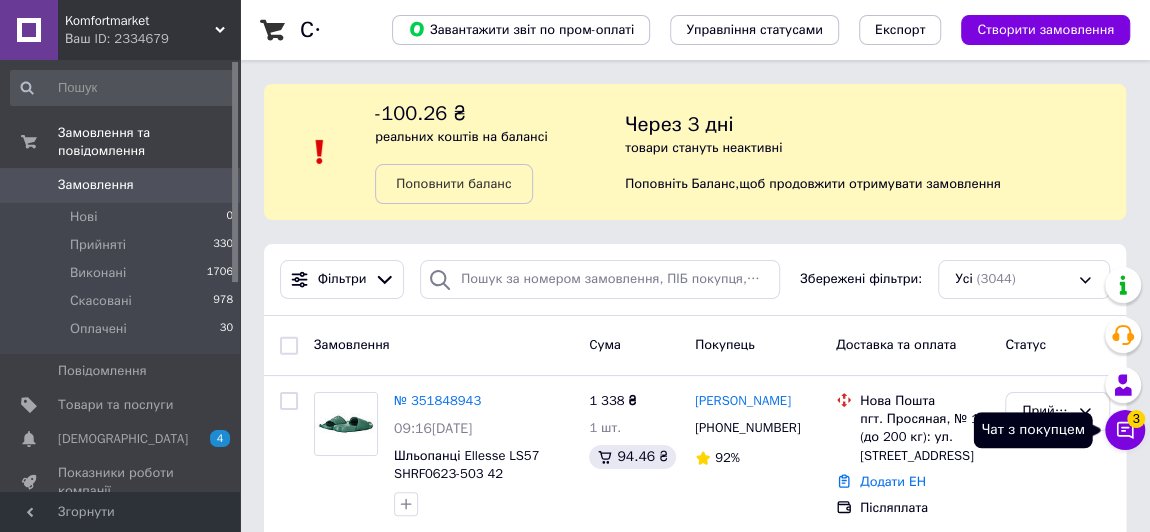 drag, startPoint x: 1139, startPoint y: 419, endPoint x: 947, endPoint y: 254, distance: 253.15805 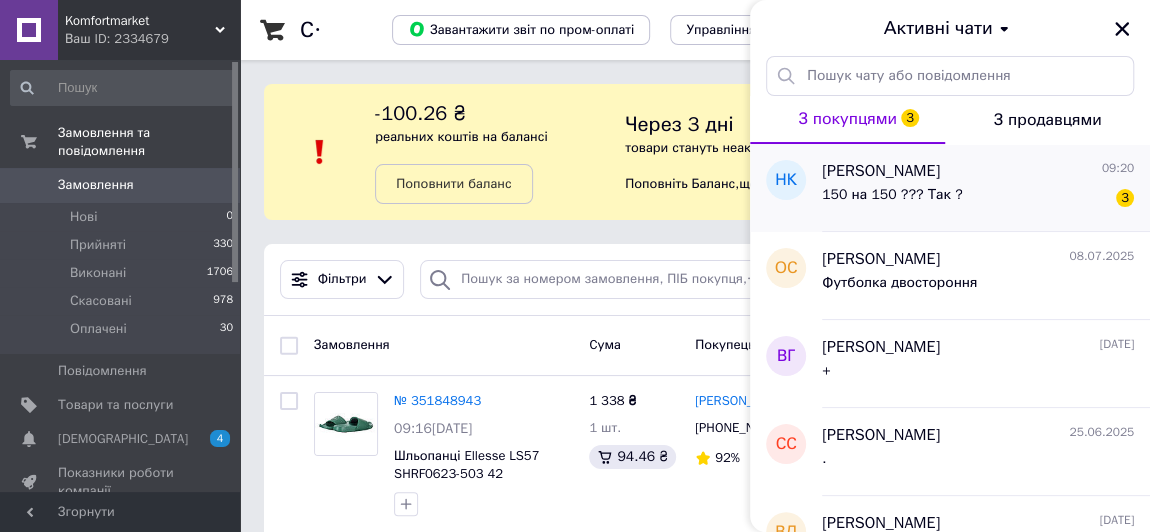 click on "150 на 150 ??? Так ?" at bounding box center (892, 195) 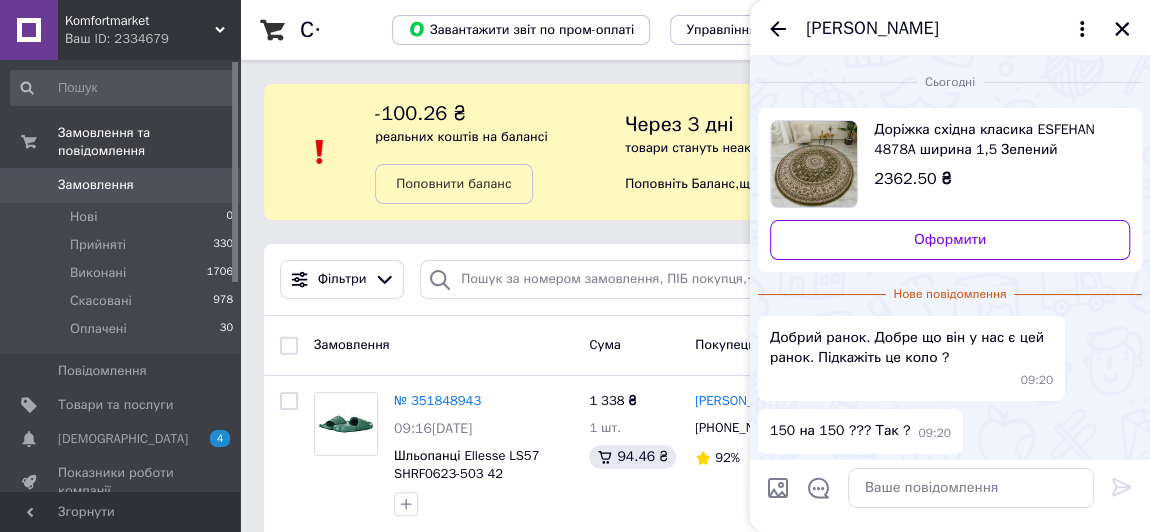 scroll, scrollTop: 33, scrollLeft: 0, axis: vertical 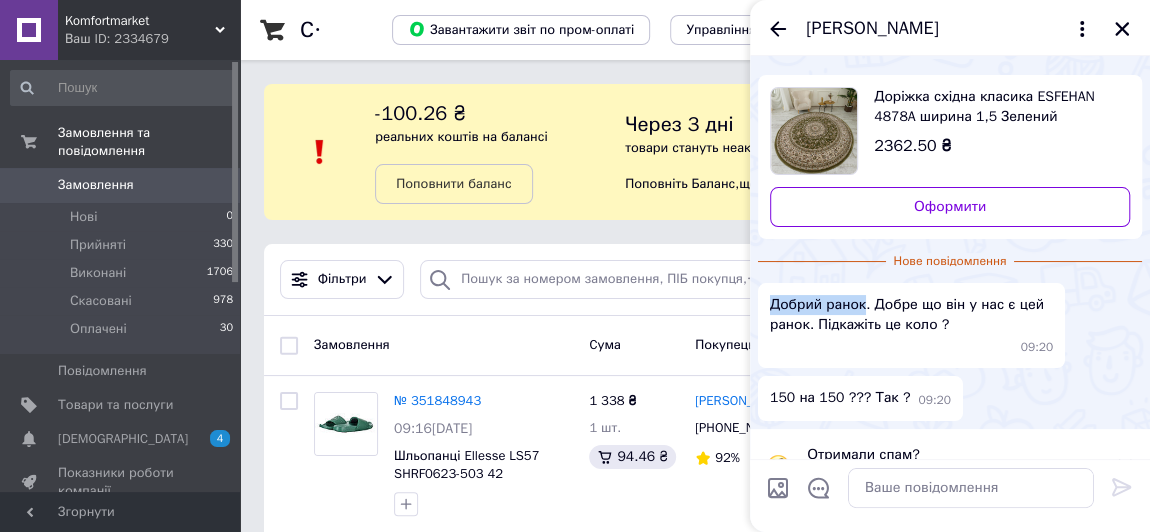 drag, startPoint x: 769, startPoint y: 303, endPoint x: 861, endPoint y: 302, distance: 92.00543 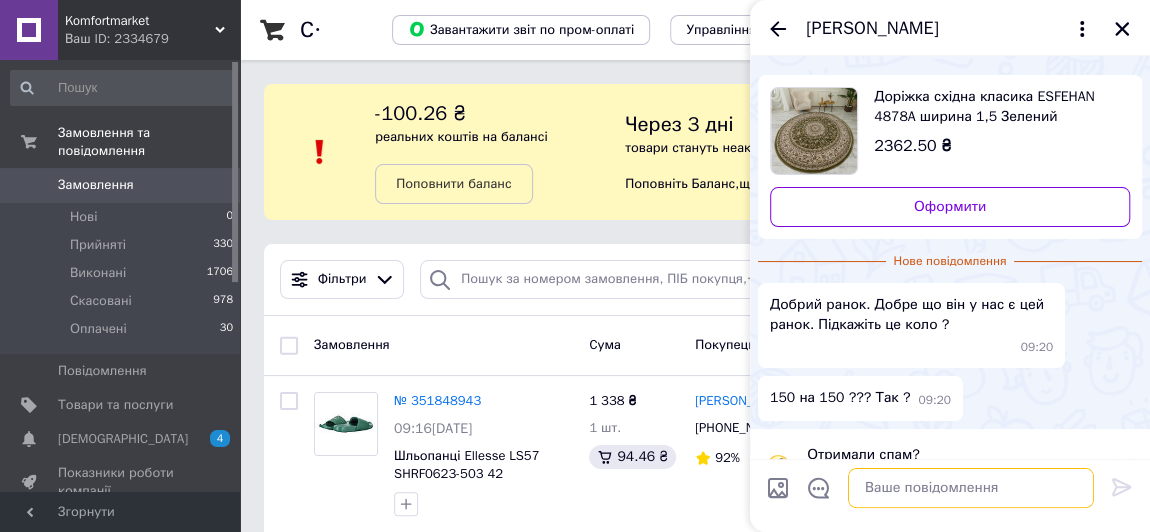 click at bounding box center (971, 488) 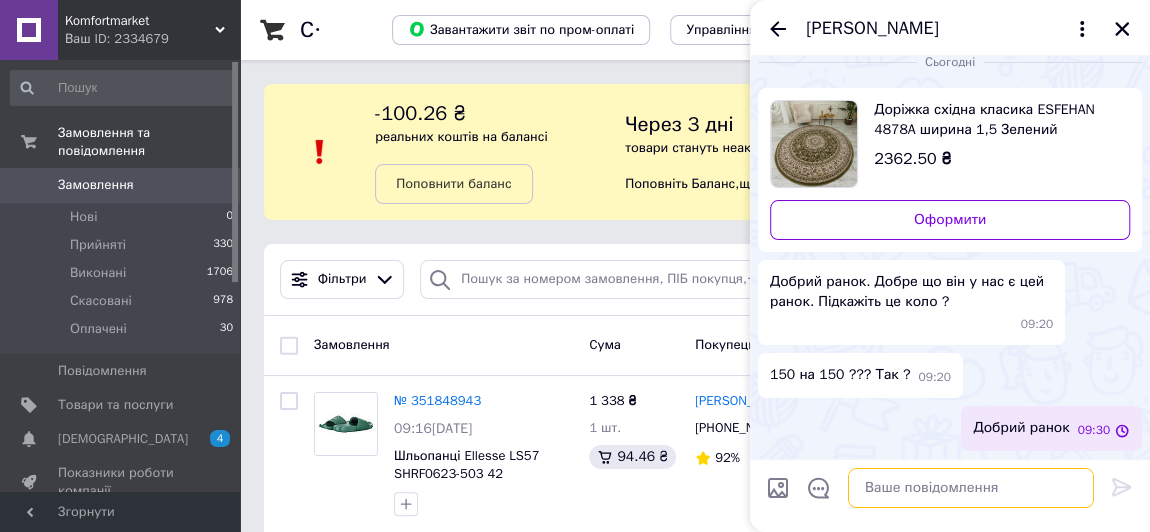 scroll, scrollTop: 18, scrollLeft: 0, axis: vertical 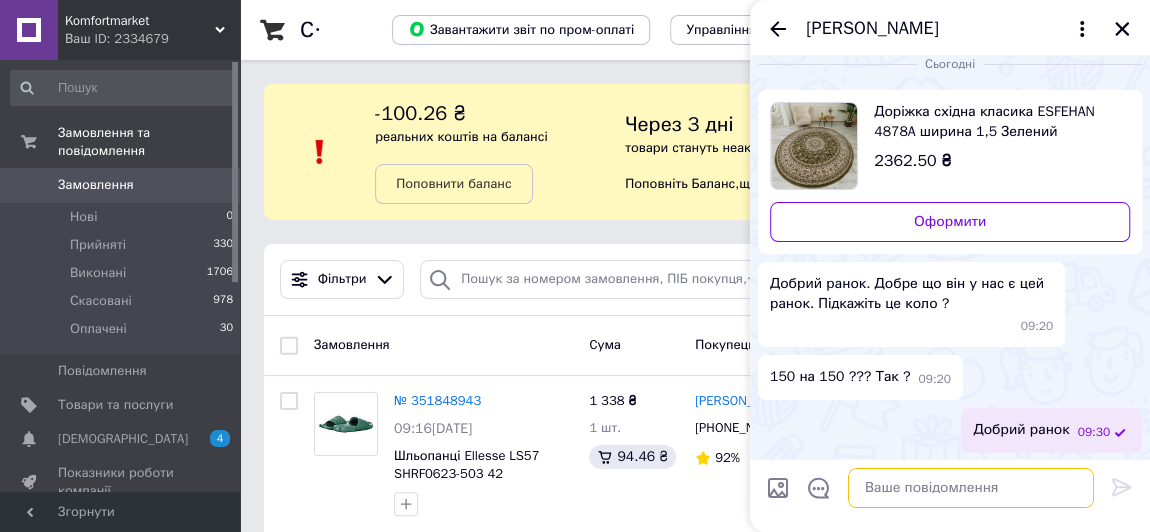 click at bounding box center [971, 488] 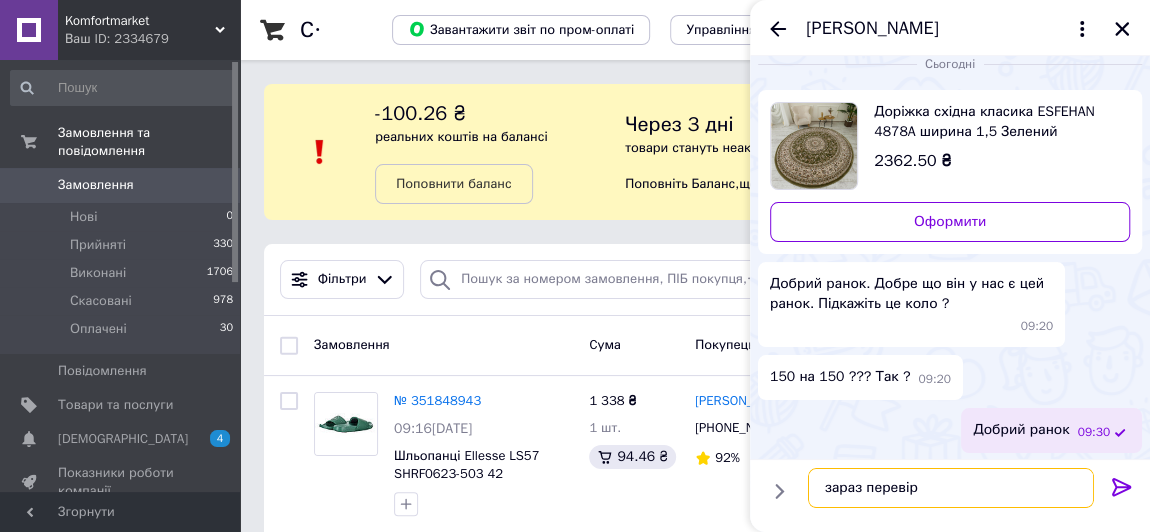 type on "зараз перевірю" 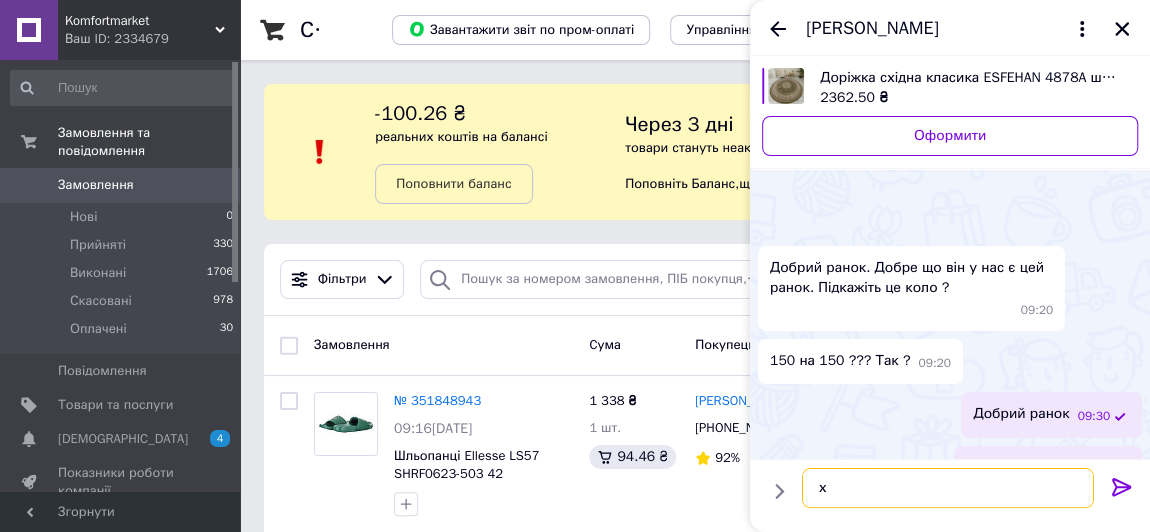 scroll, scrollTop: 72, scrollLeft: 0, axis: vertical 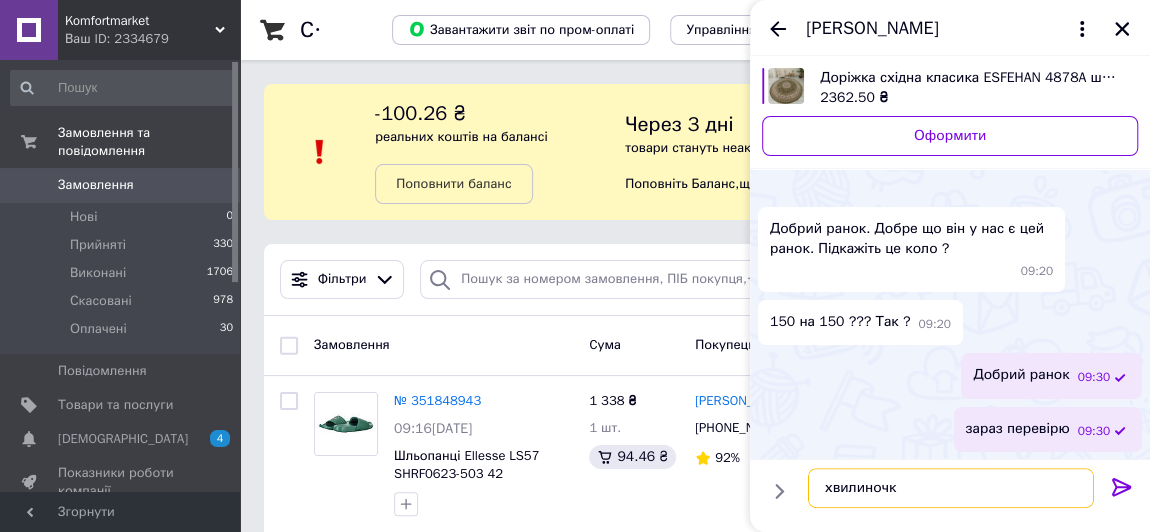 type on "хвилиночку" 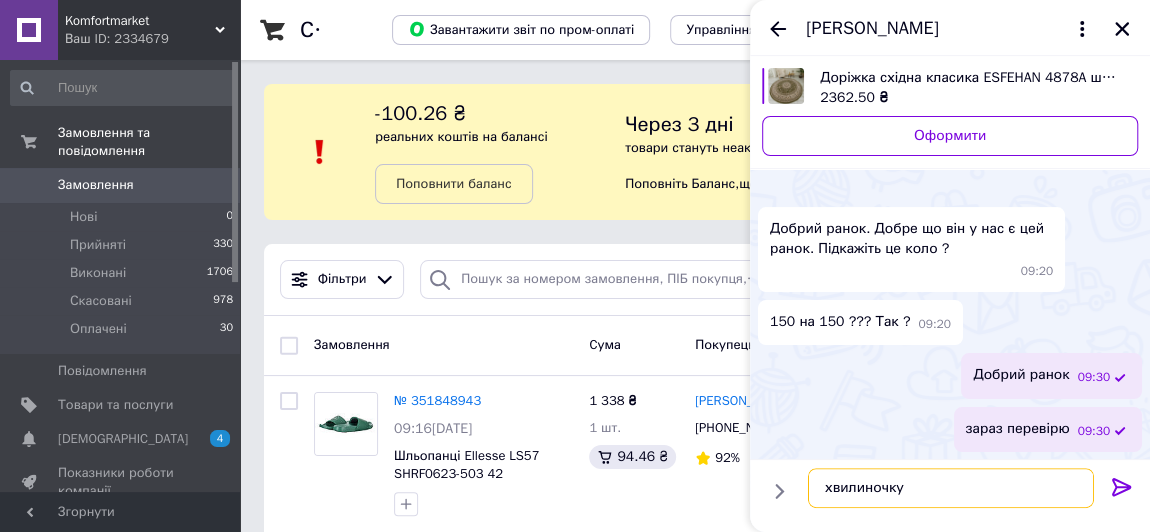 type 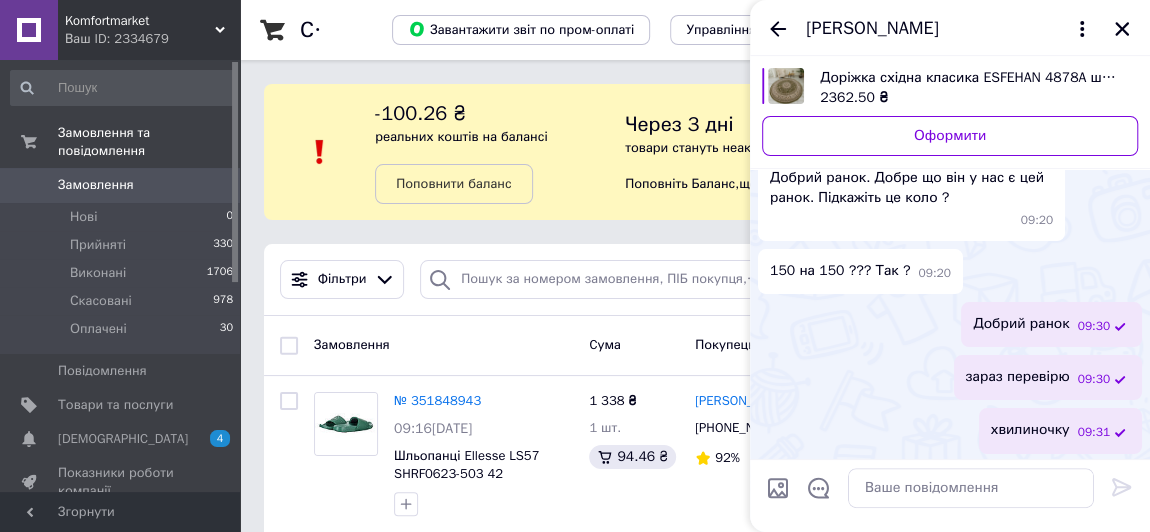 scroll, scrollTop: 73, scrollLeft: 0, axis: vertical 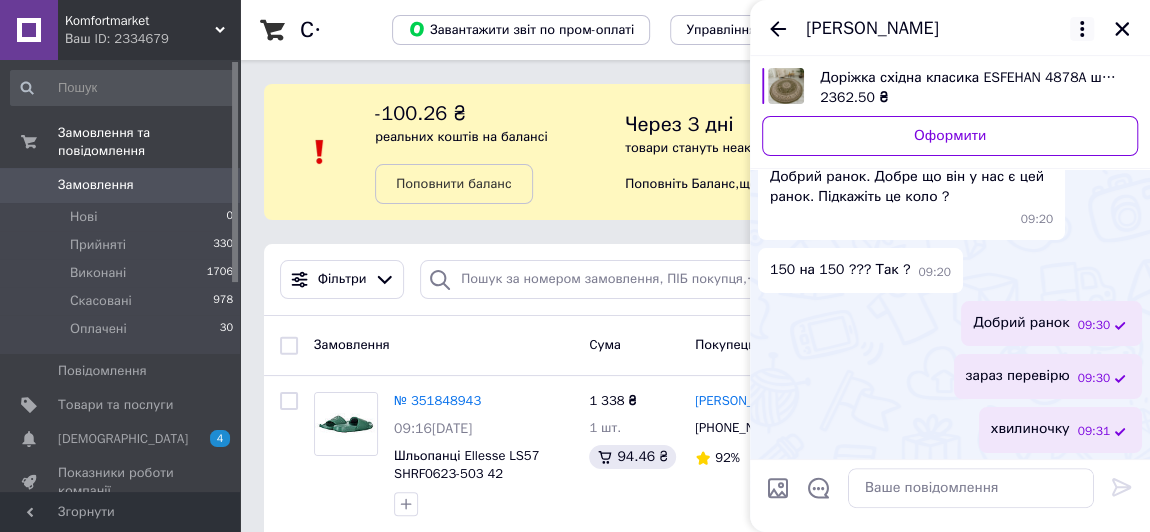 click 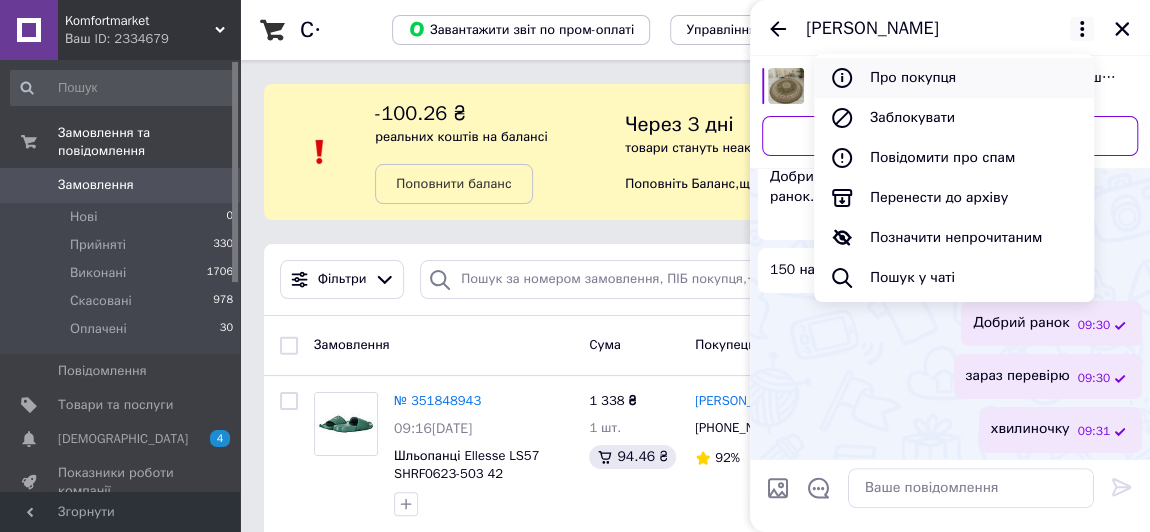 click on "Про покупця" at bounding box center [954, 78] 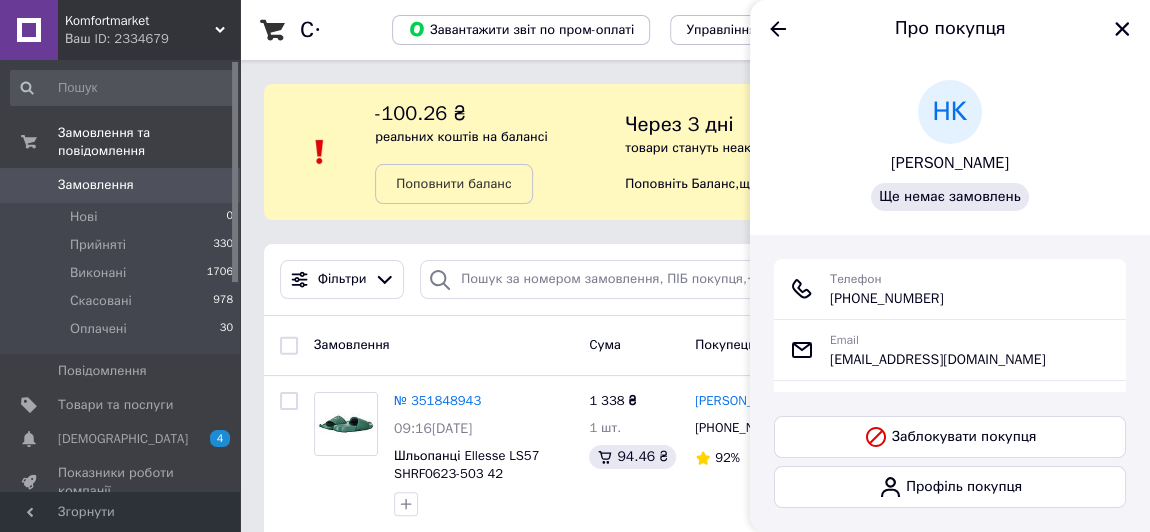 drag, startPoint x: 966, startPoint y: 299, endPoint x: 828, endPoint y: 307, distance: 138.23169 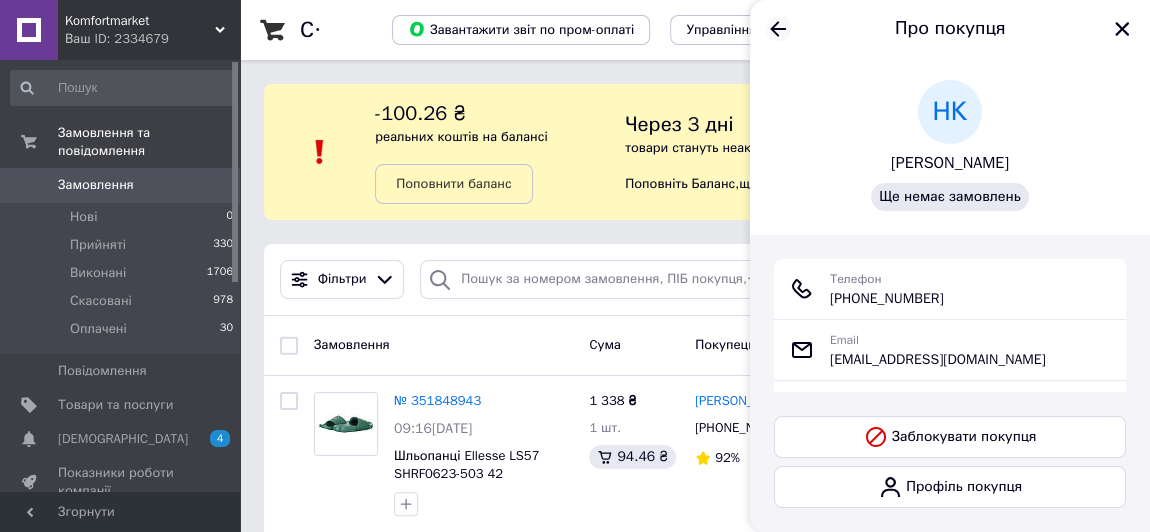 click 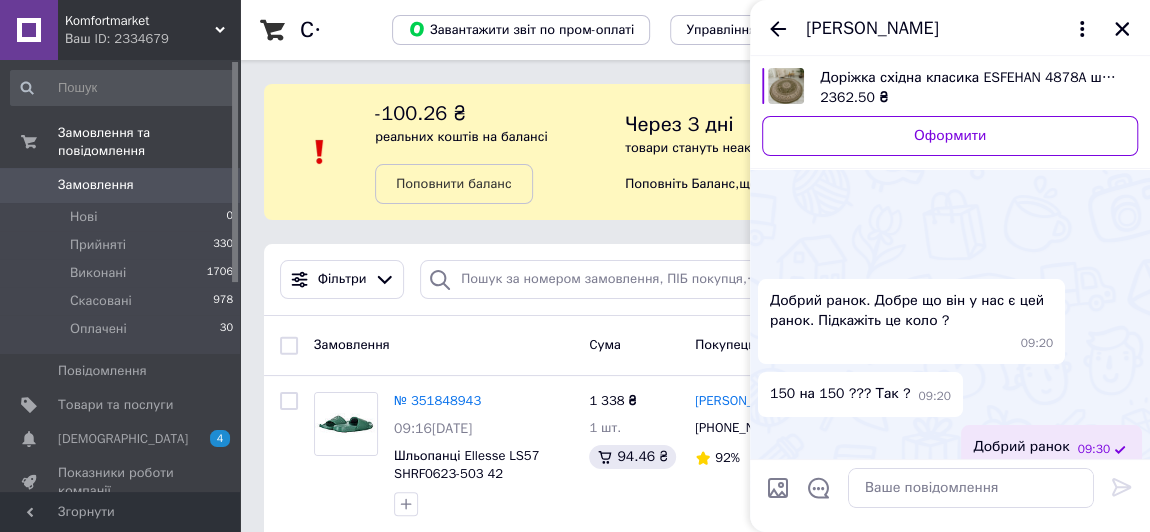 scroll, scrollTop: 124, scrollLeft: 0, axis: vertical 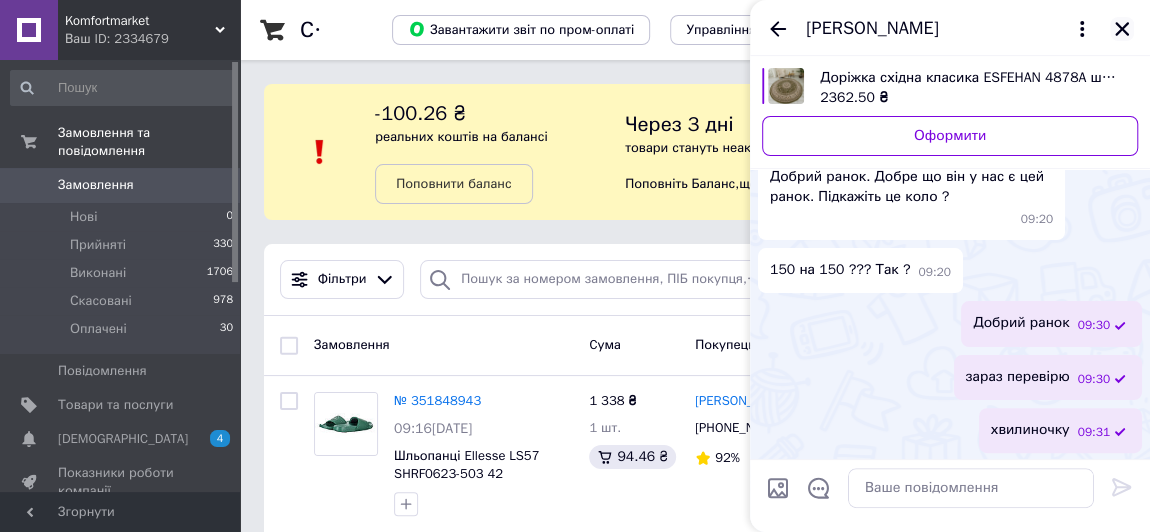 click 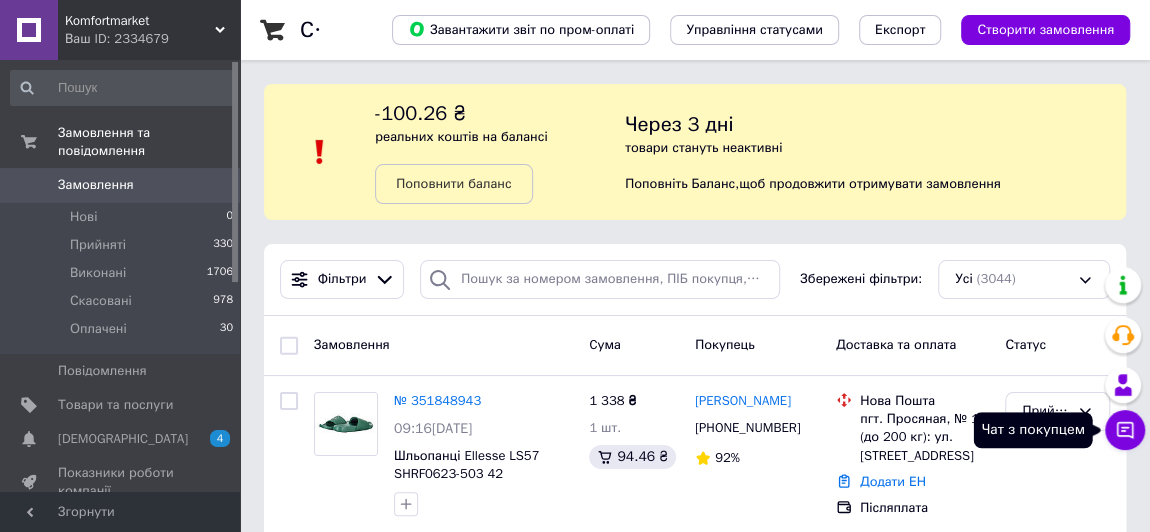 click 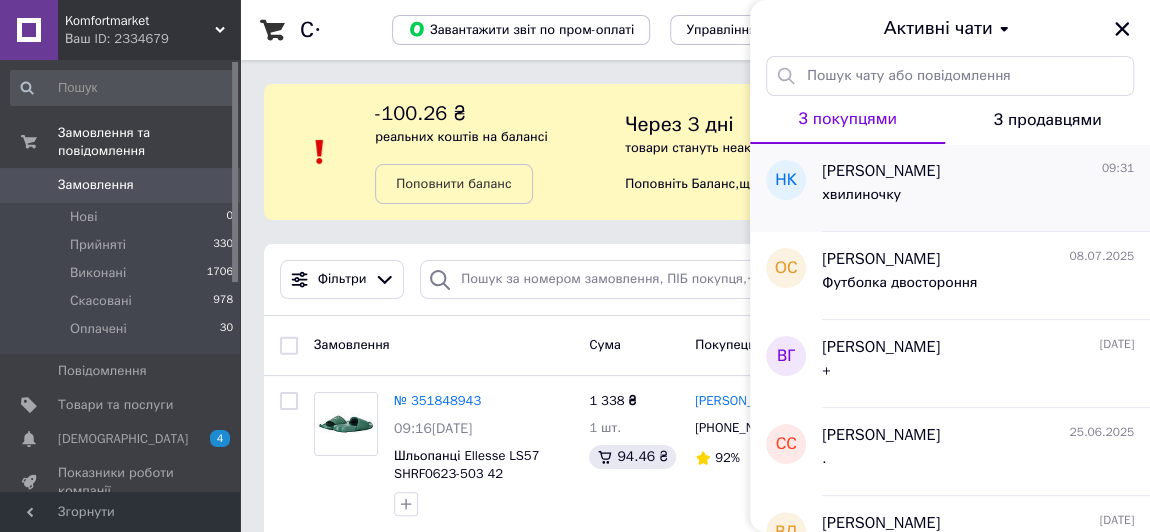 click on "наталья кучма" at bounding box center [881, 171] 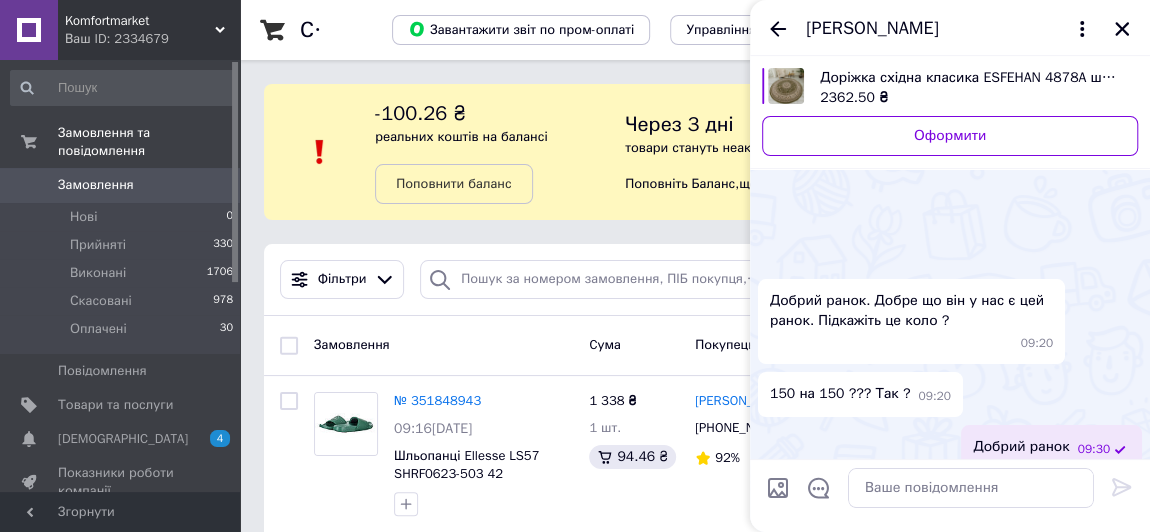 scroll, scrollTop: 124, scrollLeft: 0, axis: vertical 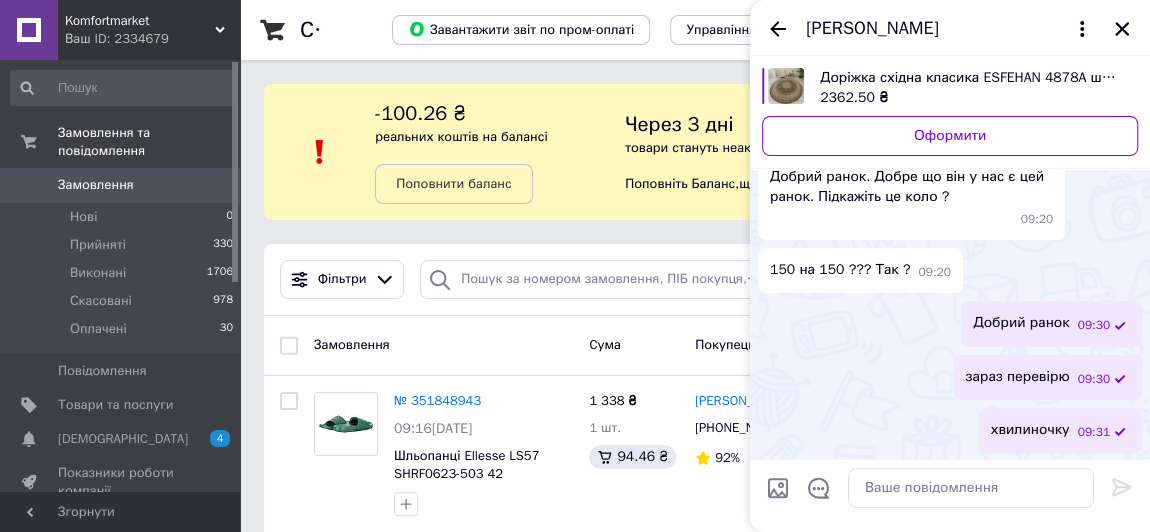 click on "2362.50 ₴" at bounding box center (971, 98) 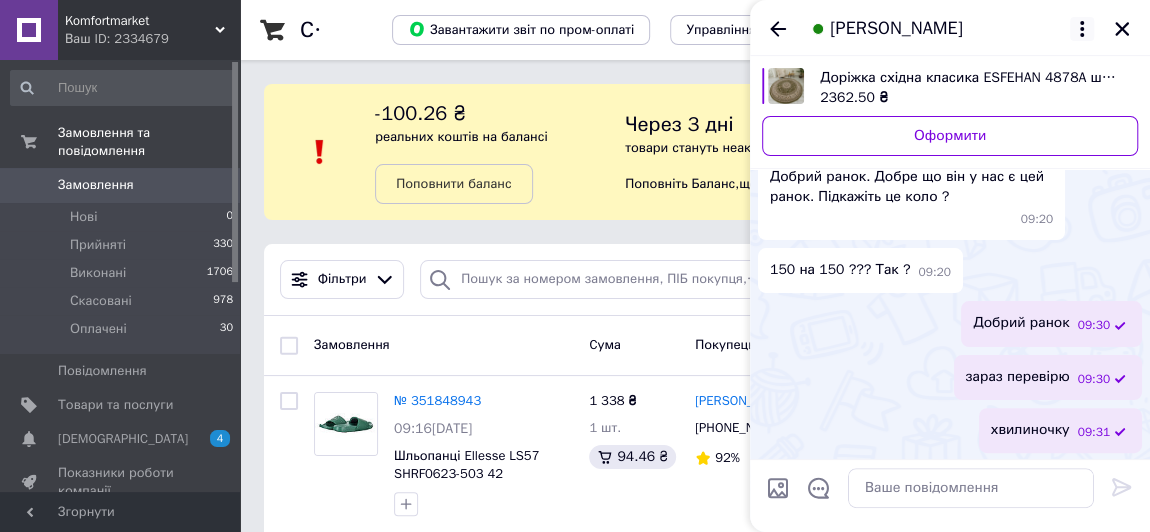 click 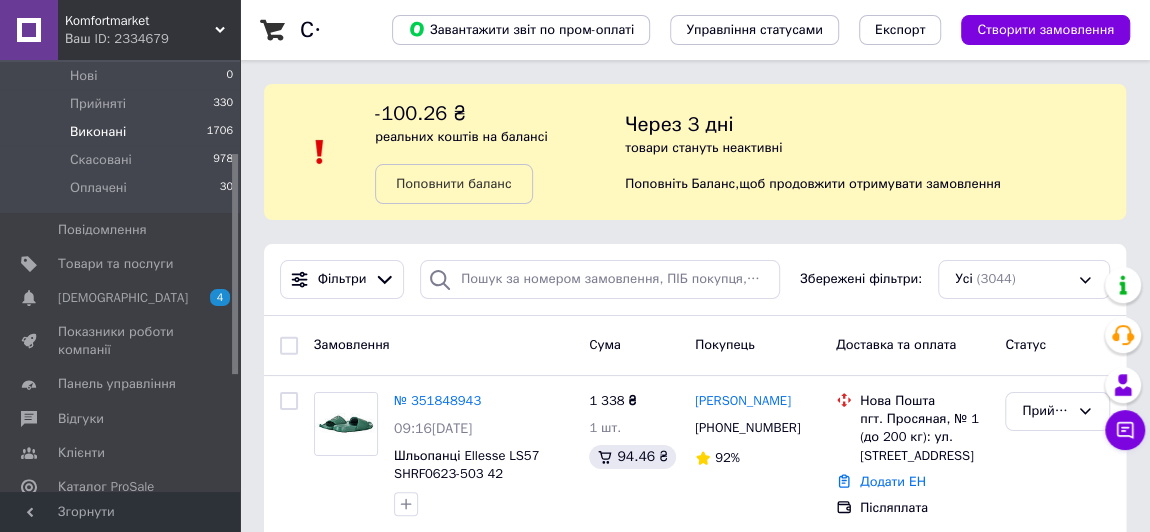 scroll, scrollTop: 181, scrollLeft: 0, axis: vertical 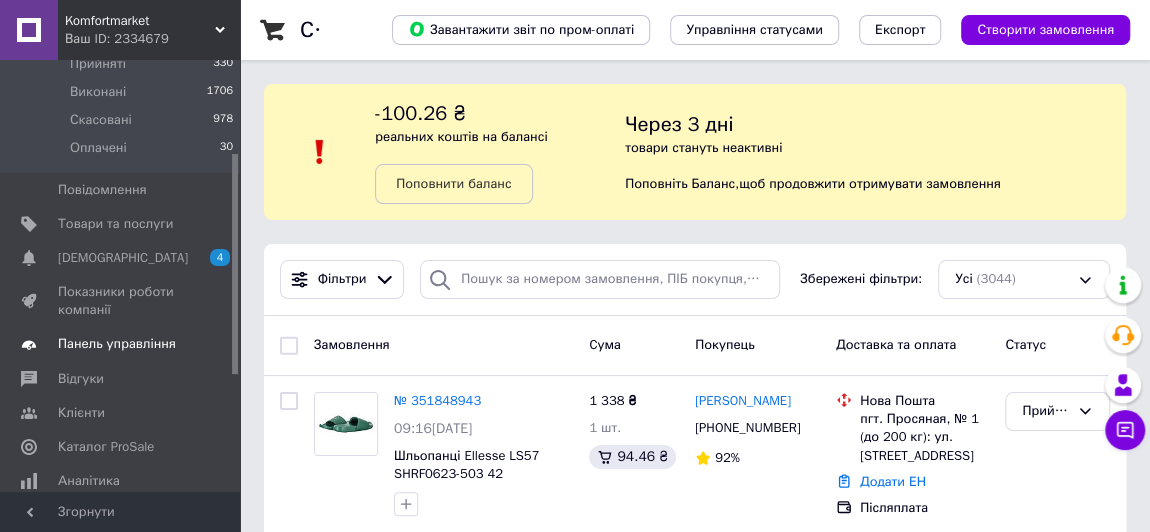 click on "Панель управління" at bounding box center [117, 344] 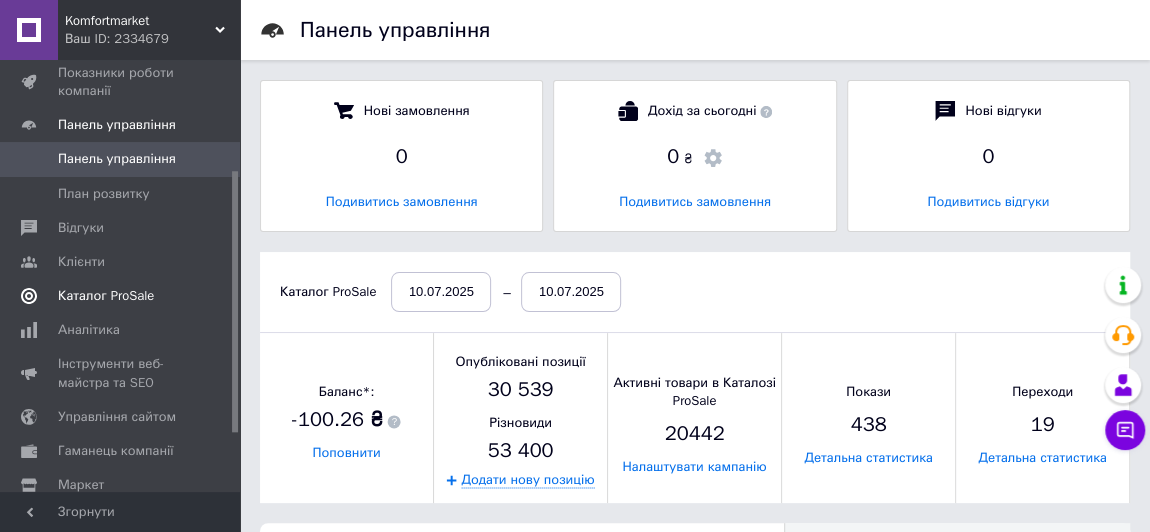 scroll, scrollTop: 10, scrollLeft: 9, axis: both 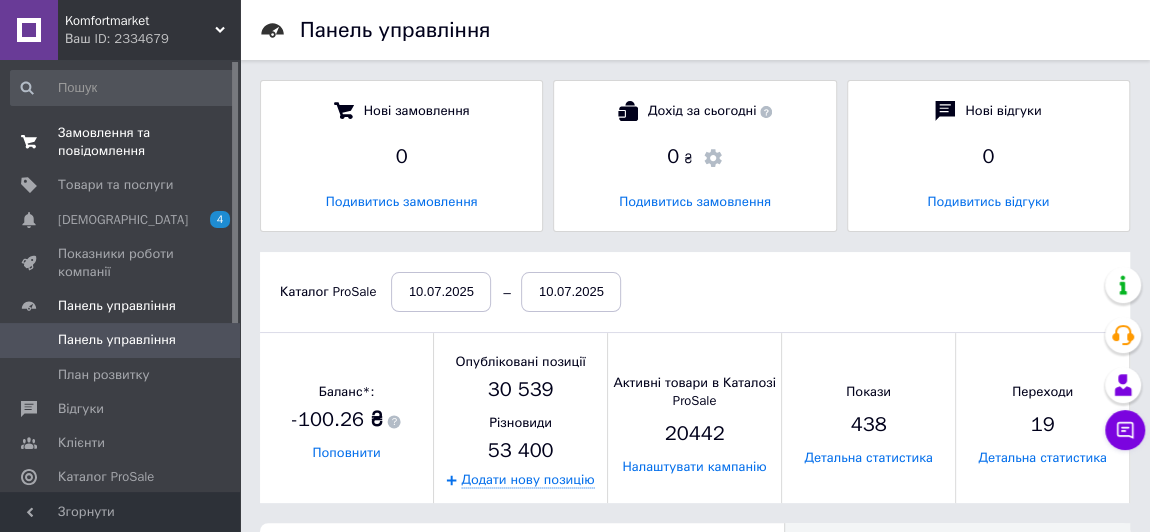click on "Замовлення та повідомлення" at bounding box center [121, 142] 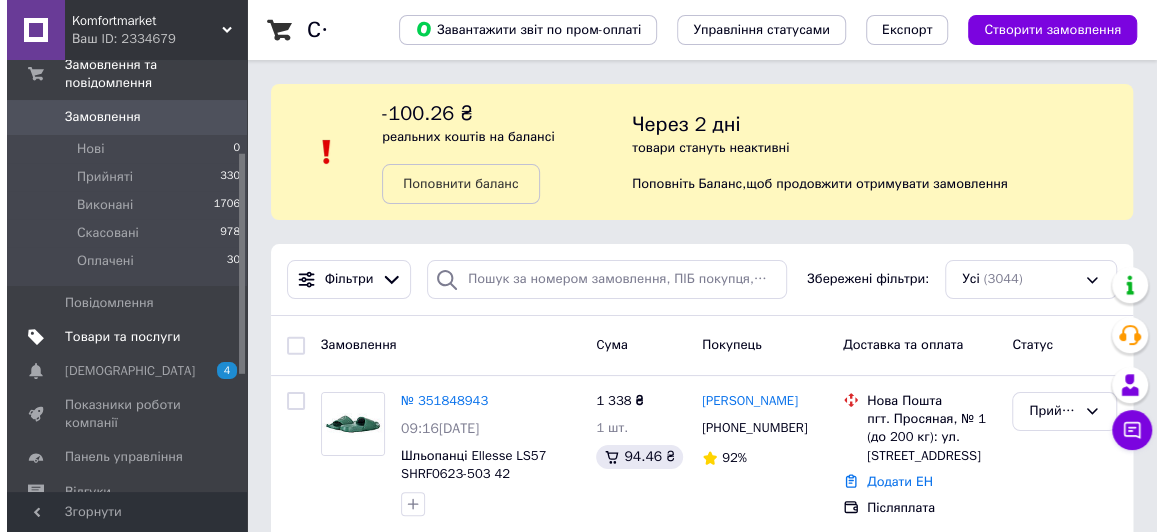 scroll, scrollTop: 181, scrollLeft: 0, axis: vertical 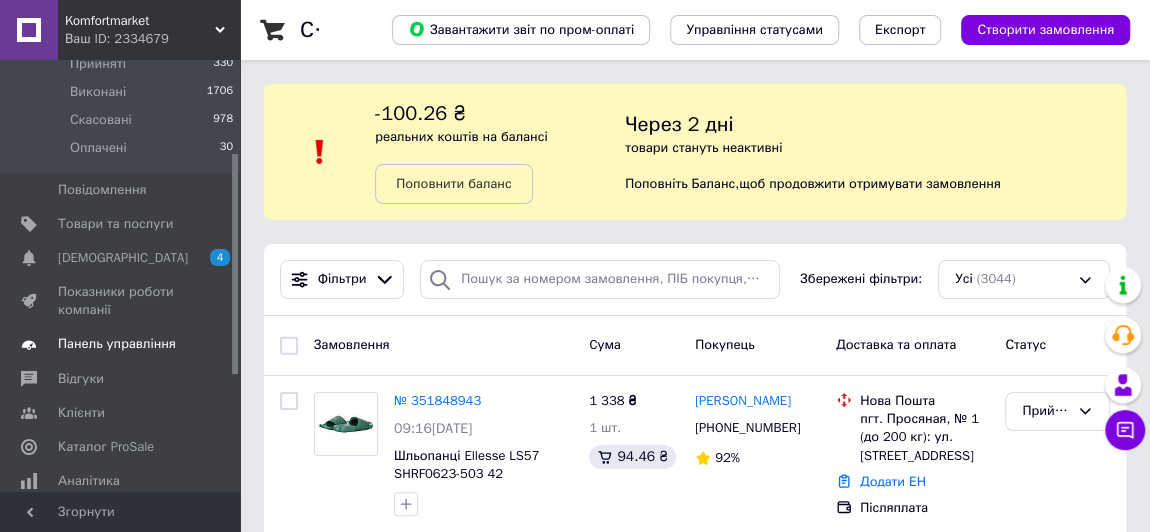 click on "Панель управління" at bounding box center [117, 344] 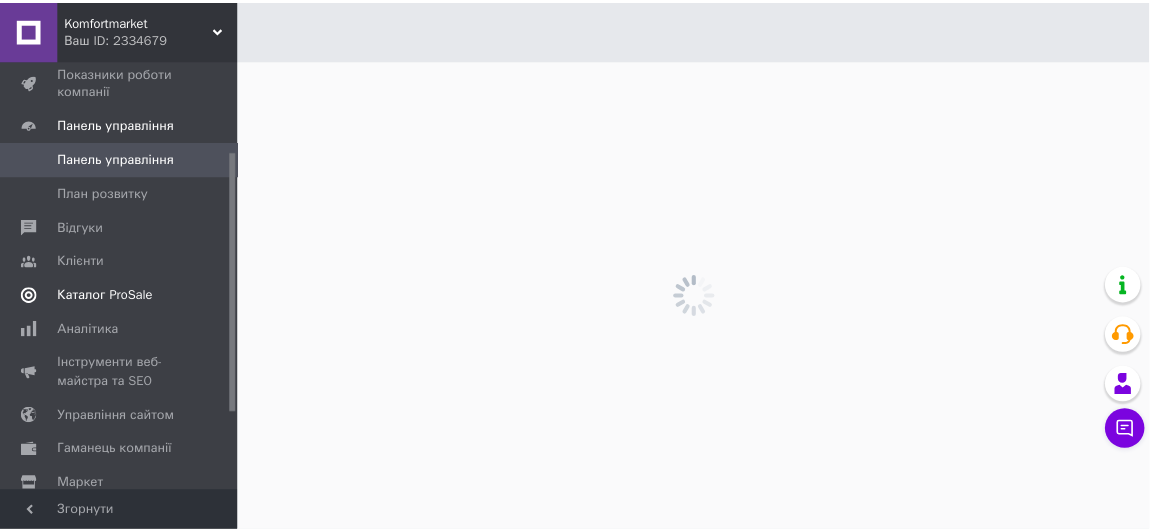 scroll, scrollTop: 0, scrollLeft: 0, axis: both 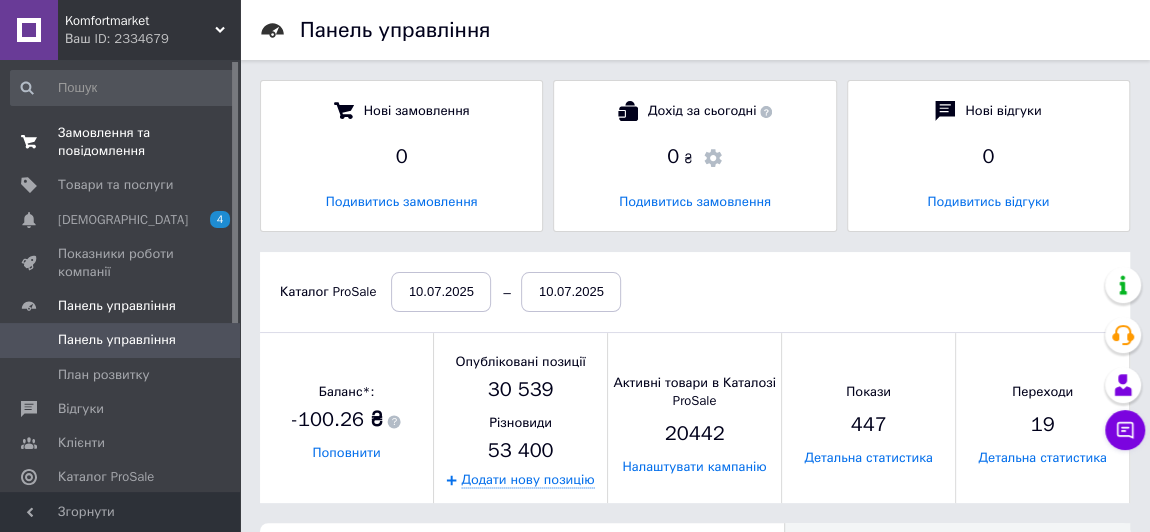 click on "Замовлення та повідомлення 0 0" at bounding box center [122, 142] 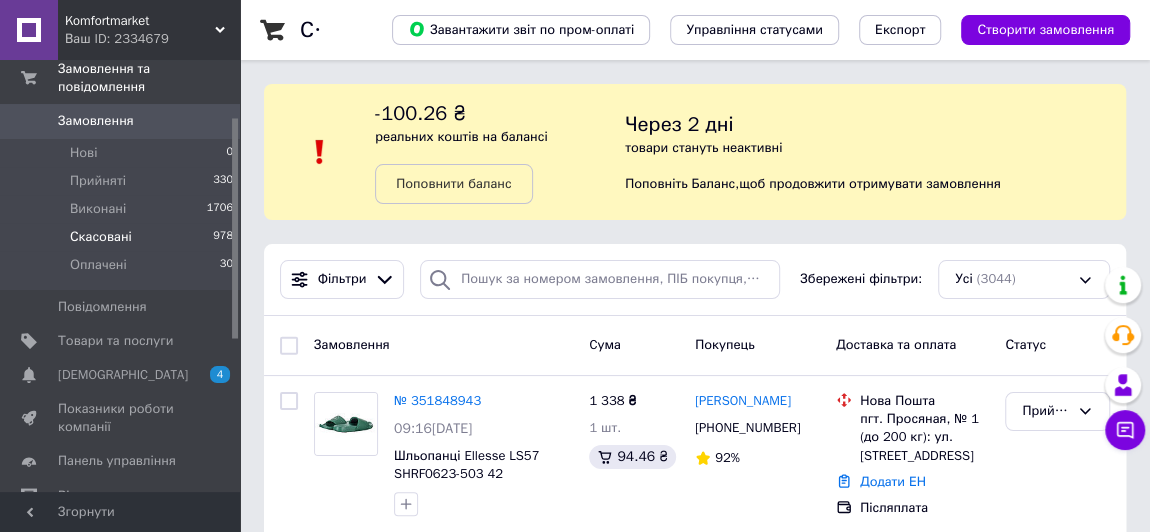 scroll, scrollTop: 181, scrollLeft: 0, axis: vertical 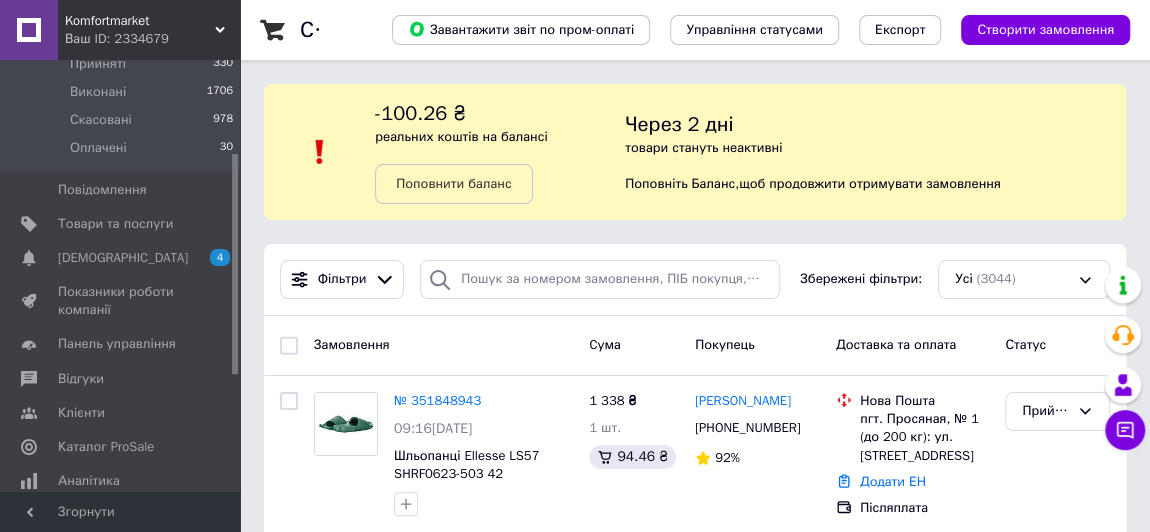 click on "Komfortmarket" at bounding box center (140, 21) 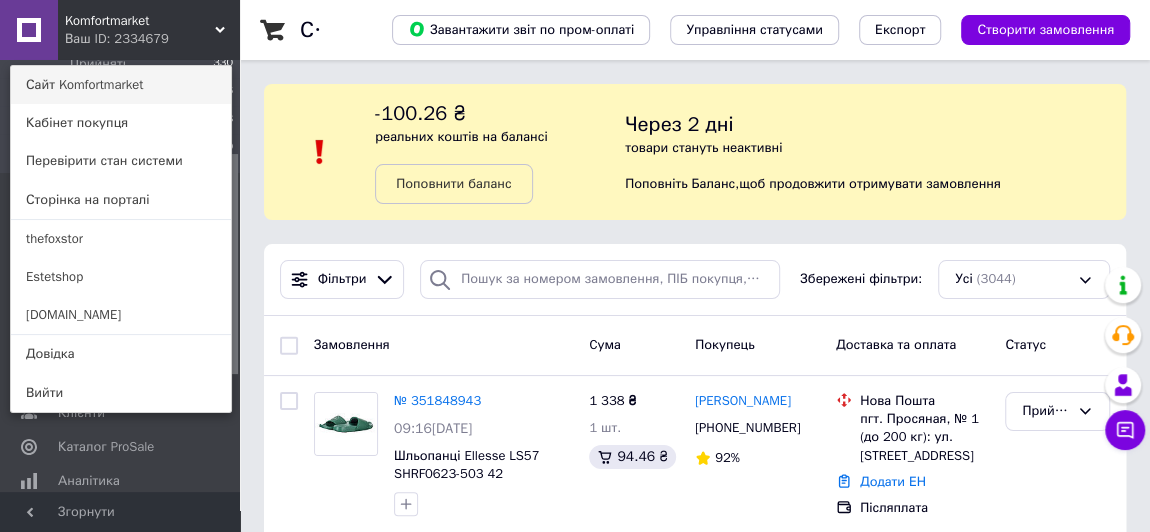 click on "Сайт Komfortmarket" at bounding box center [121, 85] 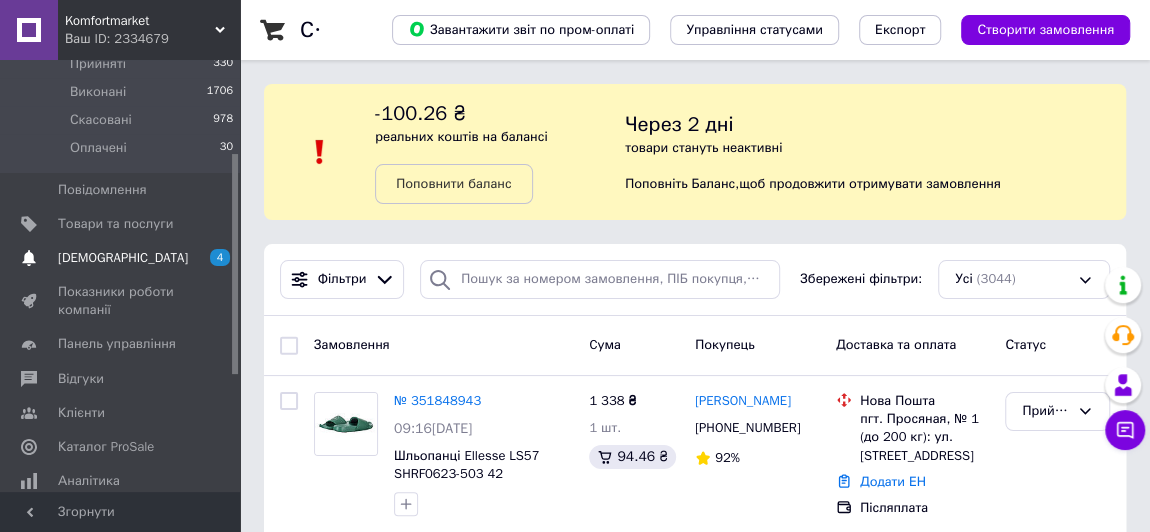 scroll, scrollTop: 0, scrollLeft: 0, axis: both 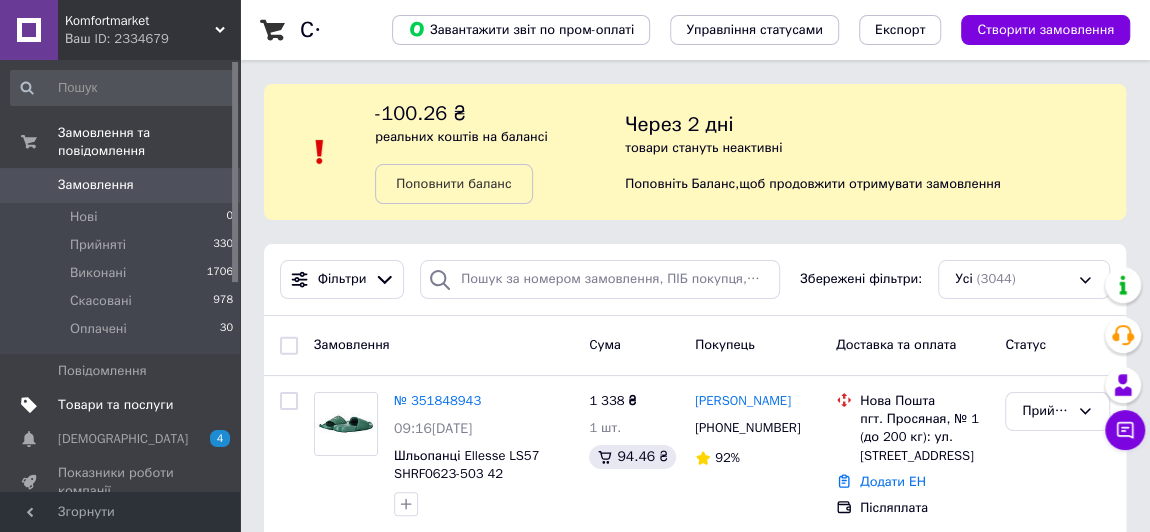 click on "Товари та послуги" at bounding box center [115, 405] 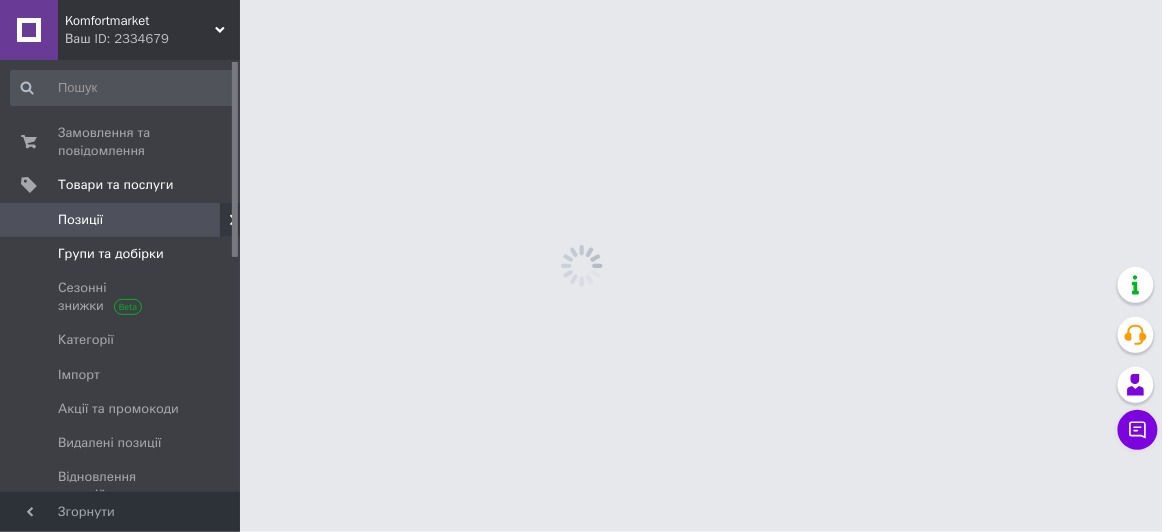 click on "Групи та добірки" at bounding box center (111, 254) 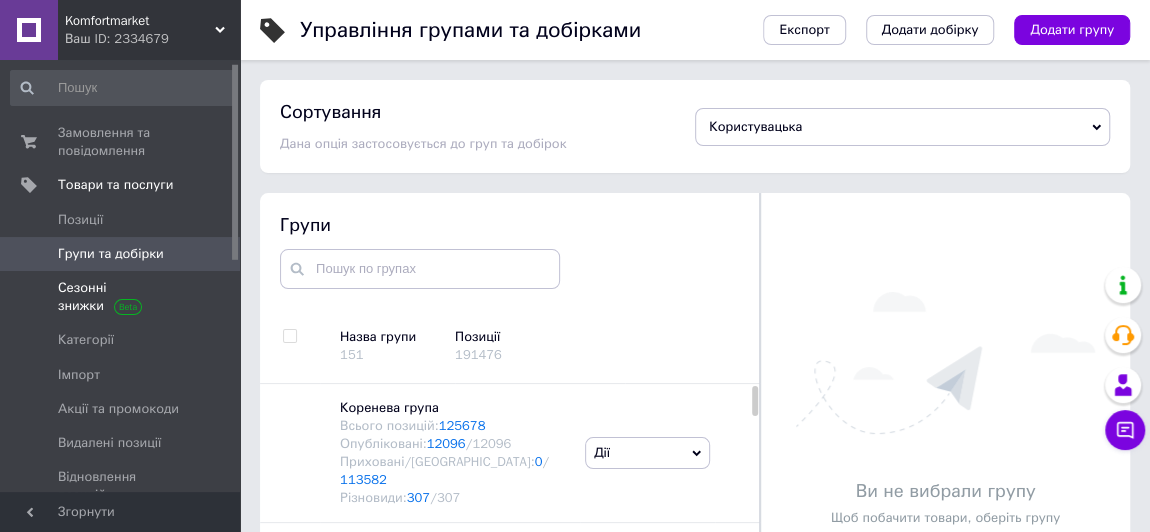 scroll, scrollTop: 90, scrollLeft: 0, axis: vertical 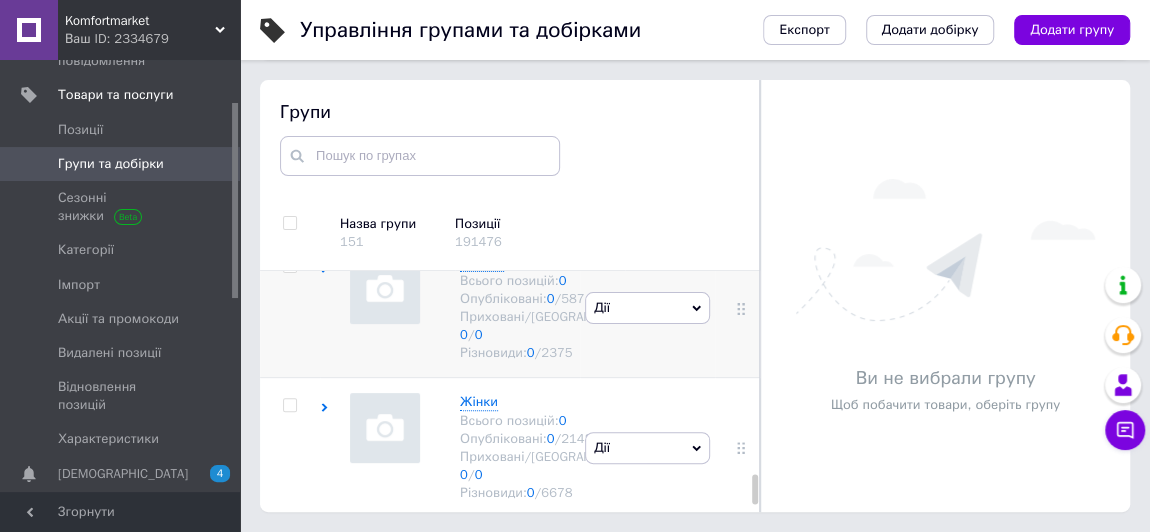 click at bounding box center (289, 266) 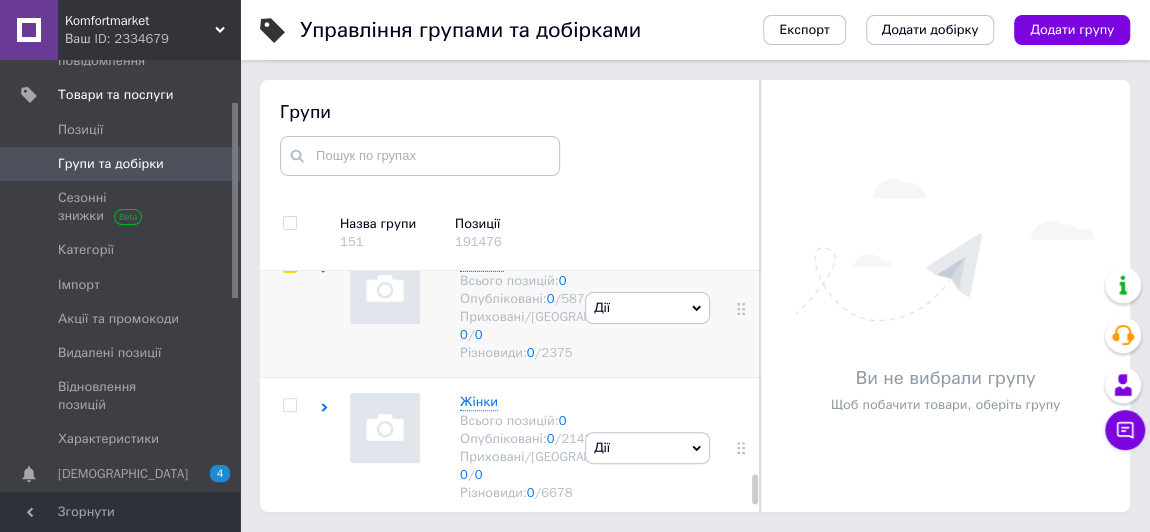 checkbox on "true" 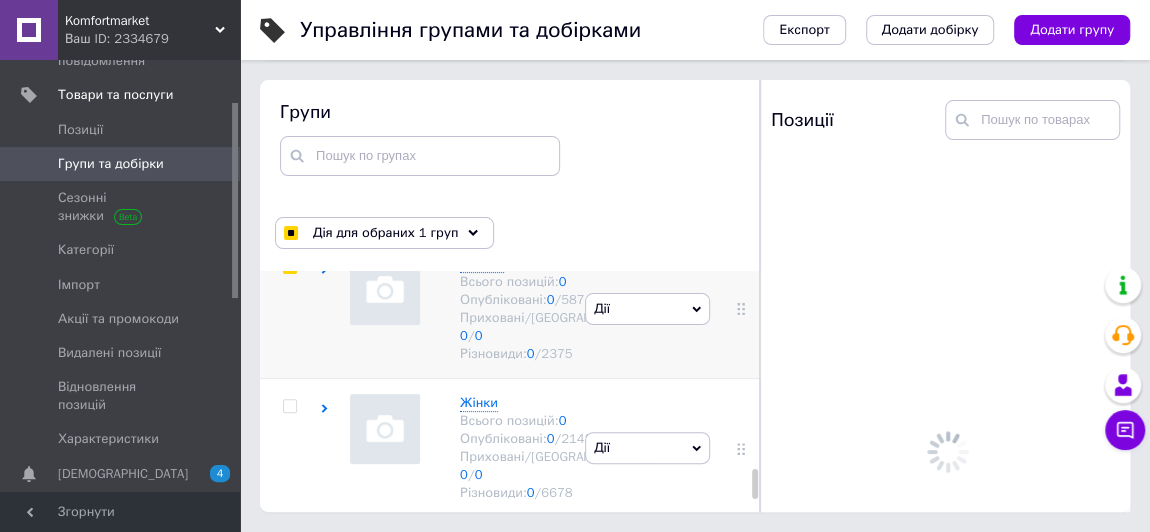 scroll, scrollTop: 5403, scrollLeft: 0, axis: vertical 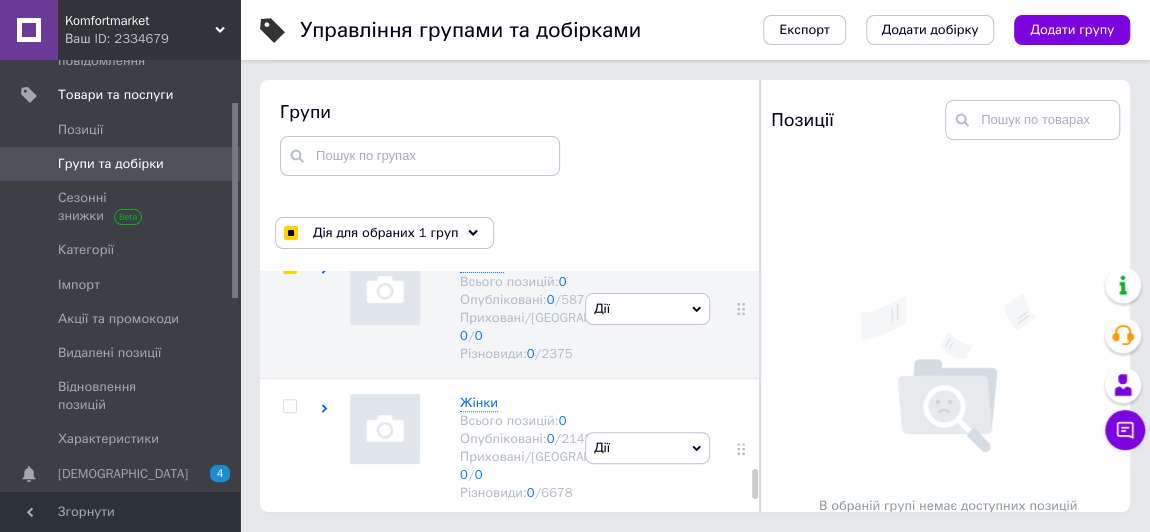 click at bounding box center [289, 127] 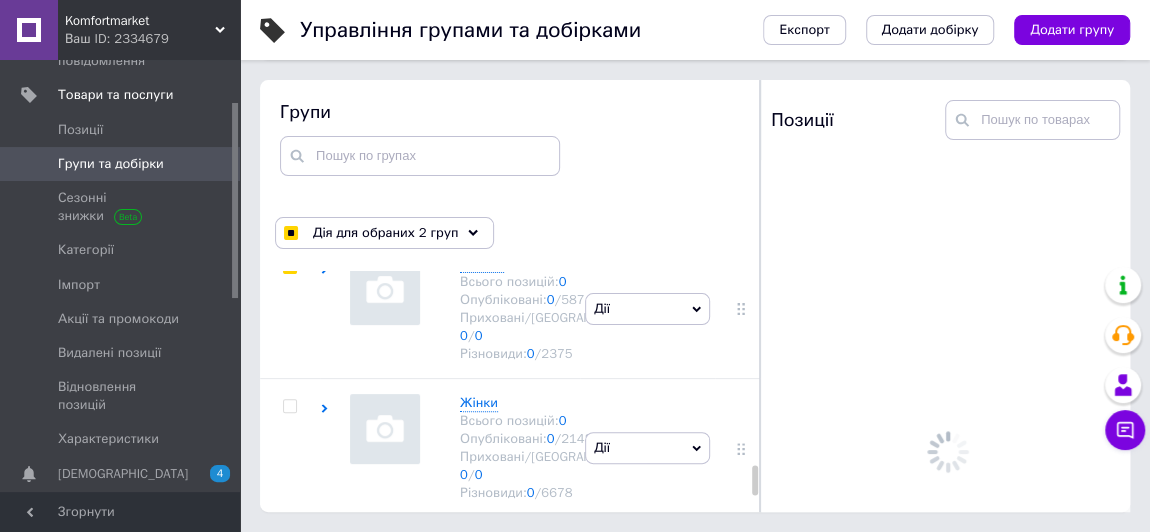 scroll, scrollTop: 5221, scrollLeft: 0, axis: vertical 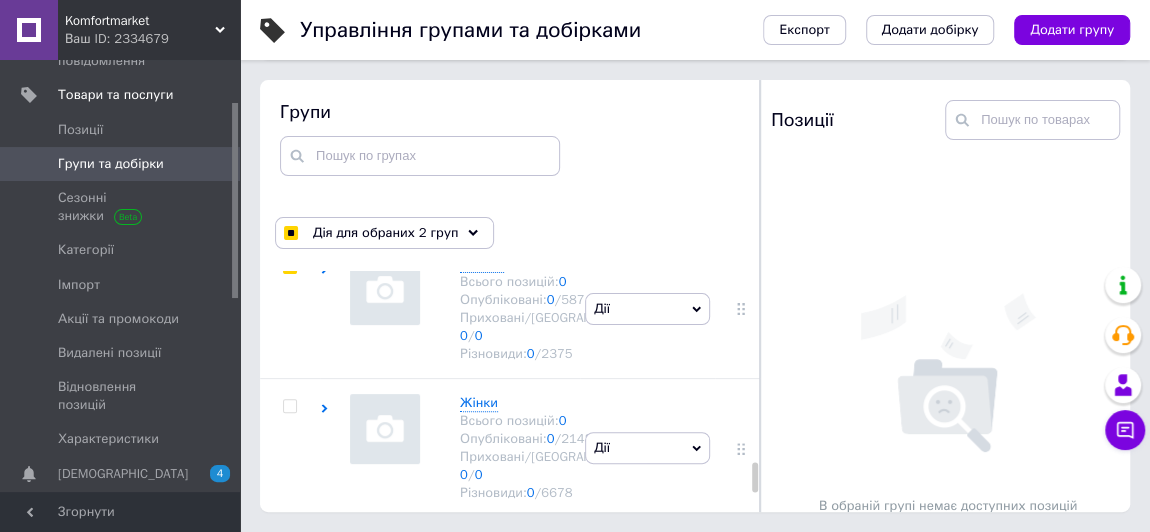 click at bounding box center (289, -30) 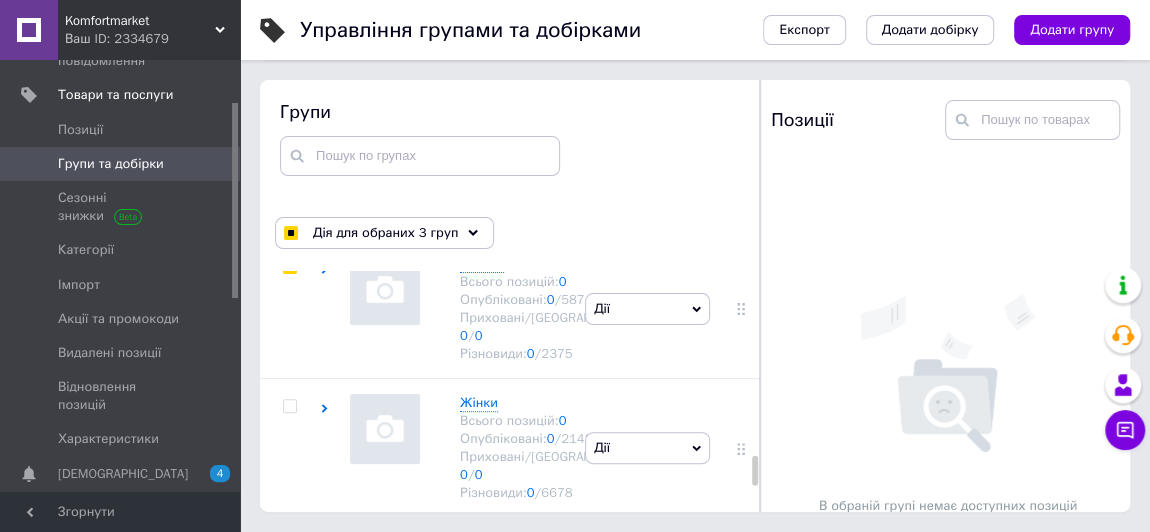 scroll, scrollTop: 5039, scrollLeft: 0, axis: vertical 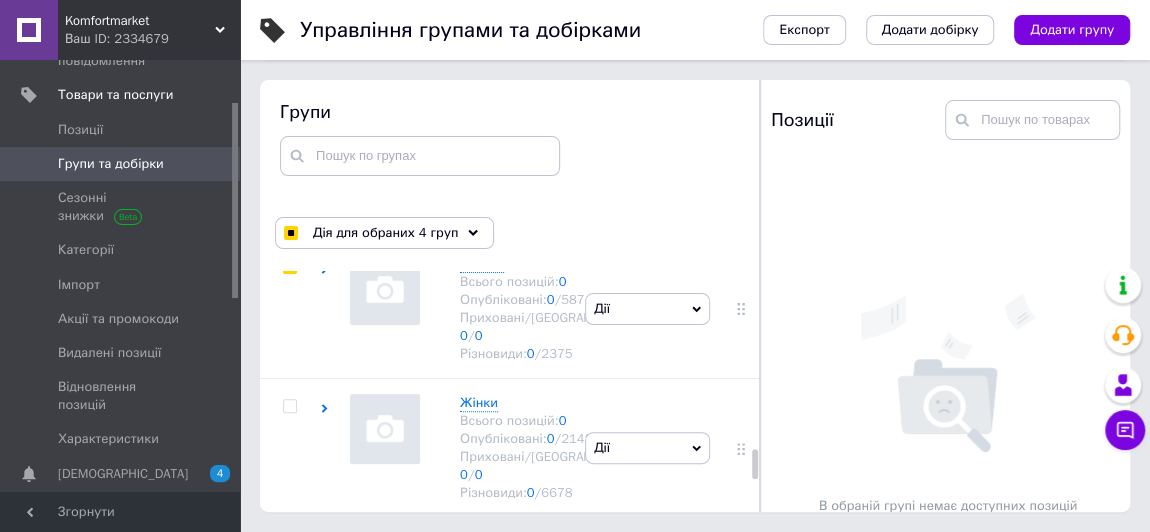 click at bounding box center (289, -309) 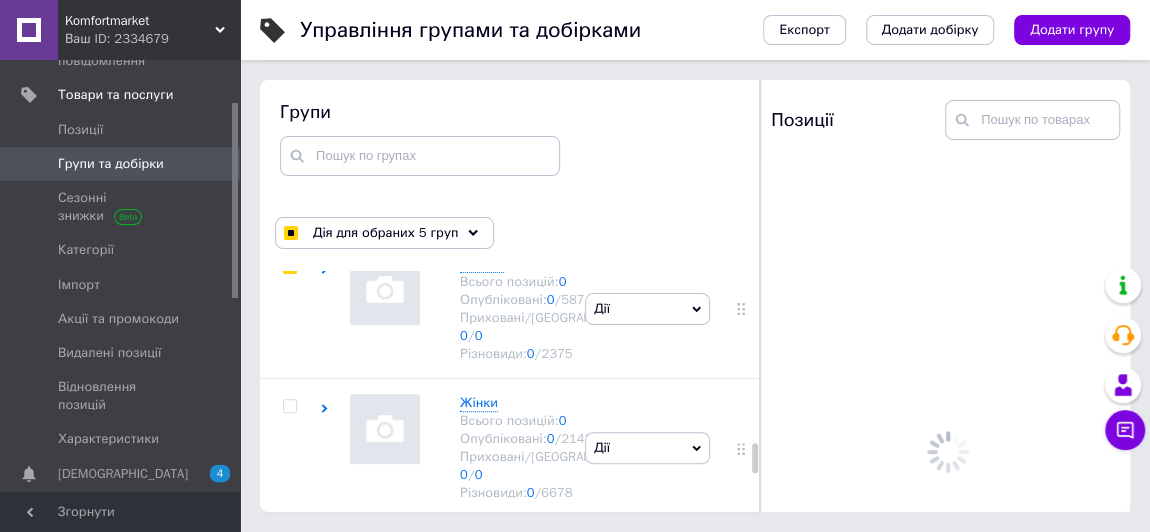scroll, scrollTop: 4676, scrollLeft: 0, axis: vertical 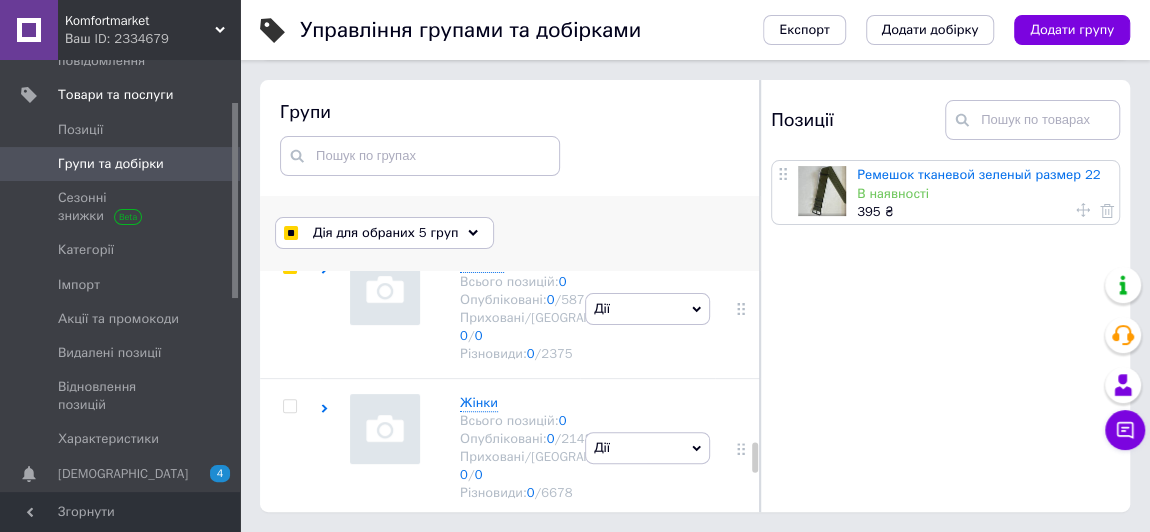 click on "Дія для обраних 5 груп" at bounding box center [385, 233] 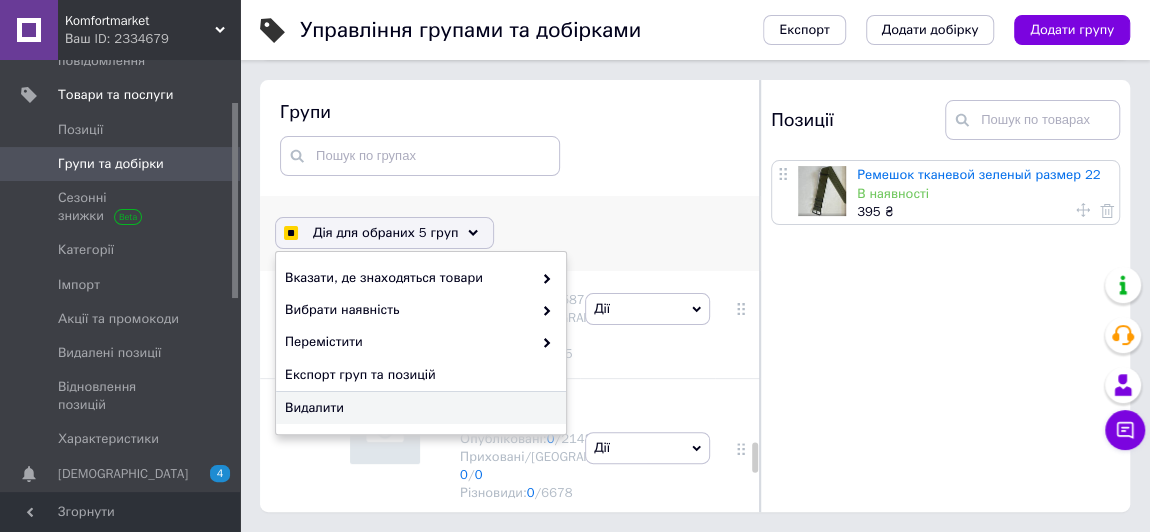 click on "Видалити" at bounding box center (418, 408) 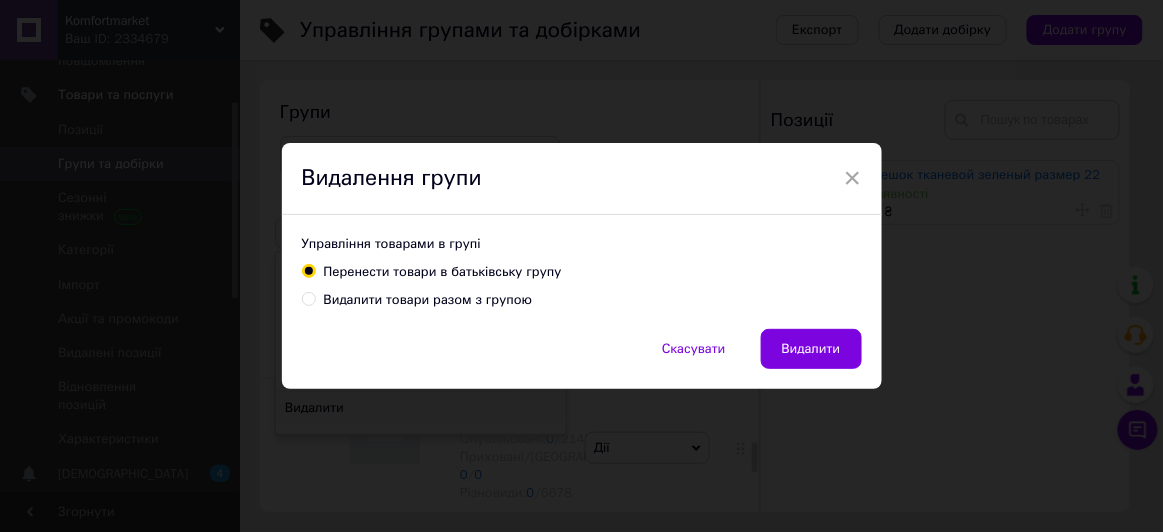 click on "Видалити товари разом з групою" at bounding box center [308, 298] 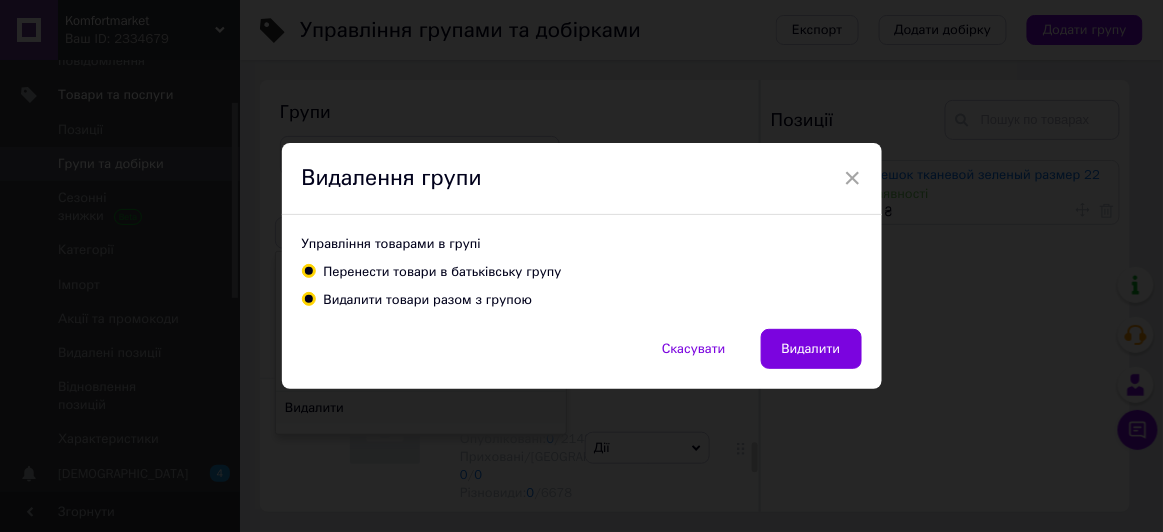 radio on "true" 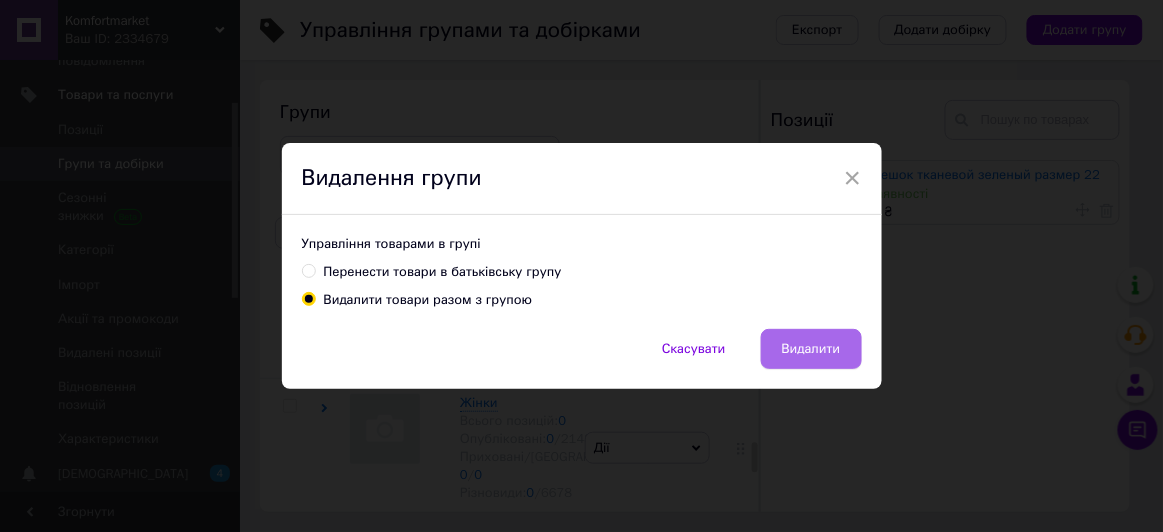 click on "Видалити" at bounding box center [811, 349] 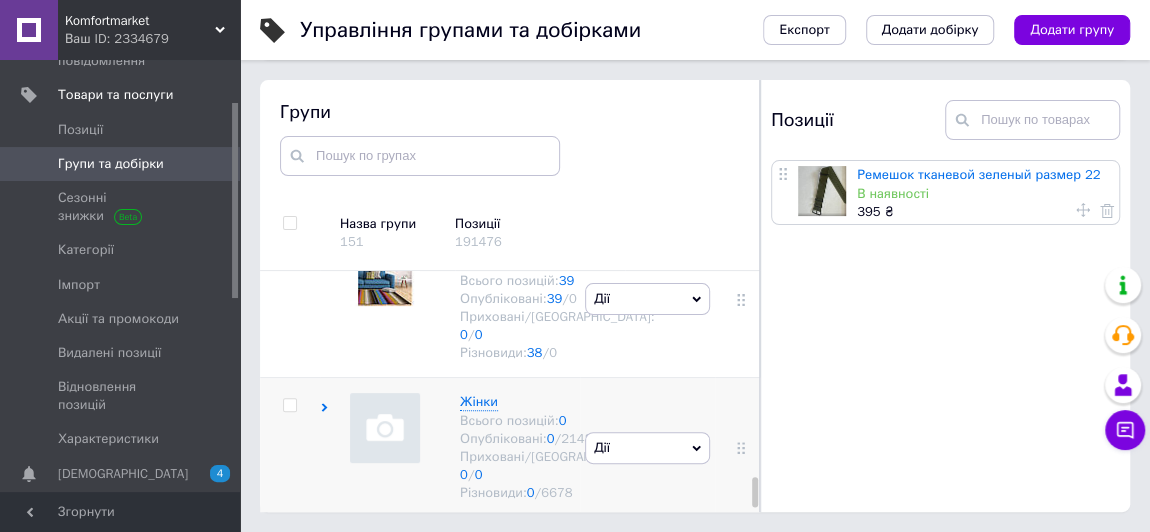 scroll, scrollTop: 4763, scrollLeft: 0, axis: vertical 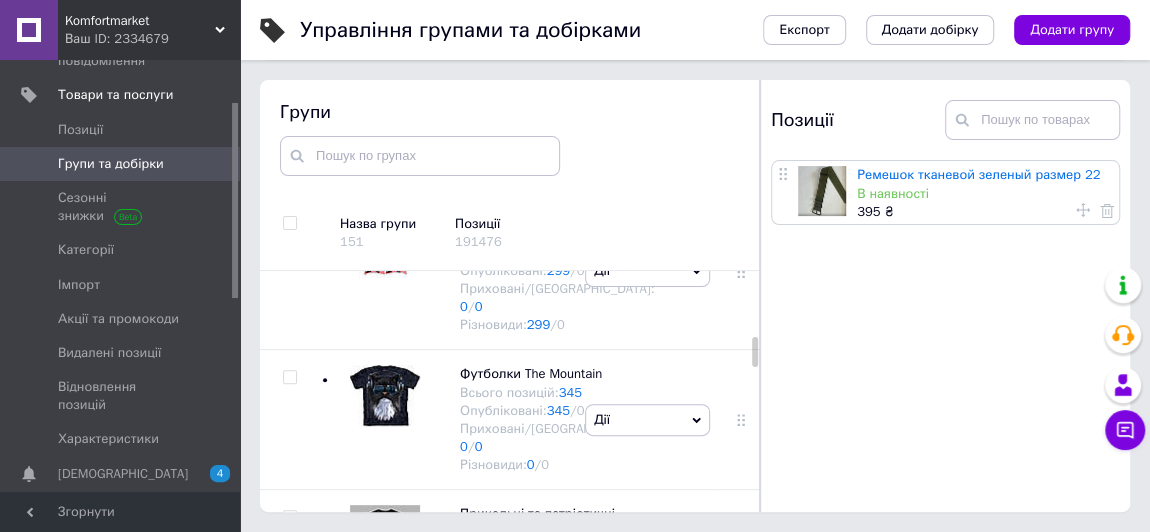 click 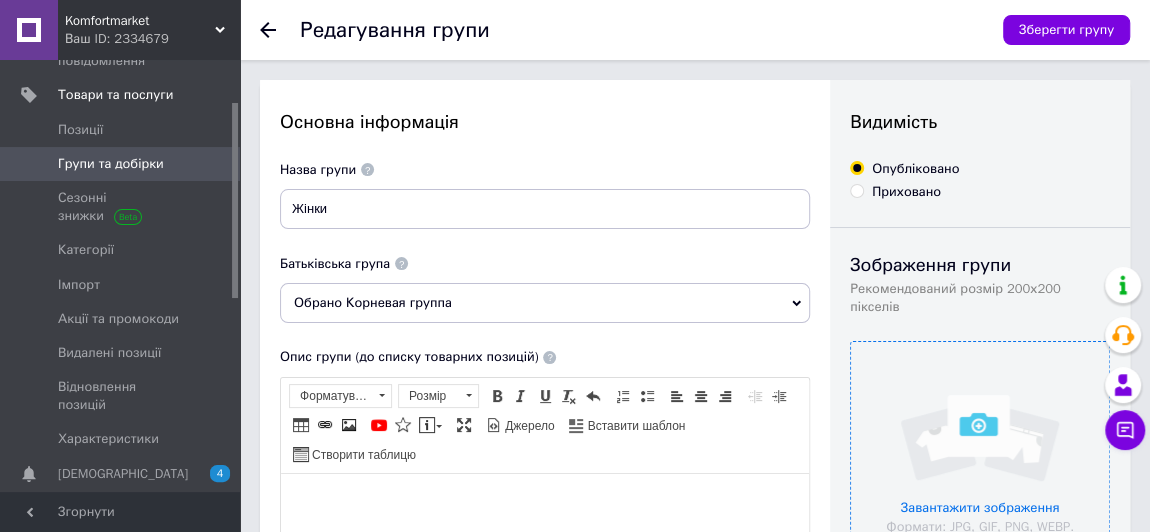 scroll, scrollTop: 0, scrollLeft: 0, axis: both 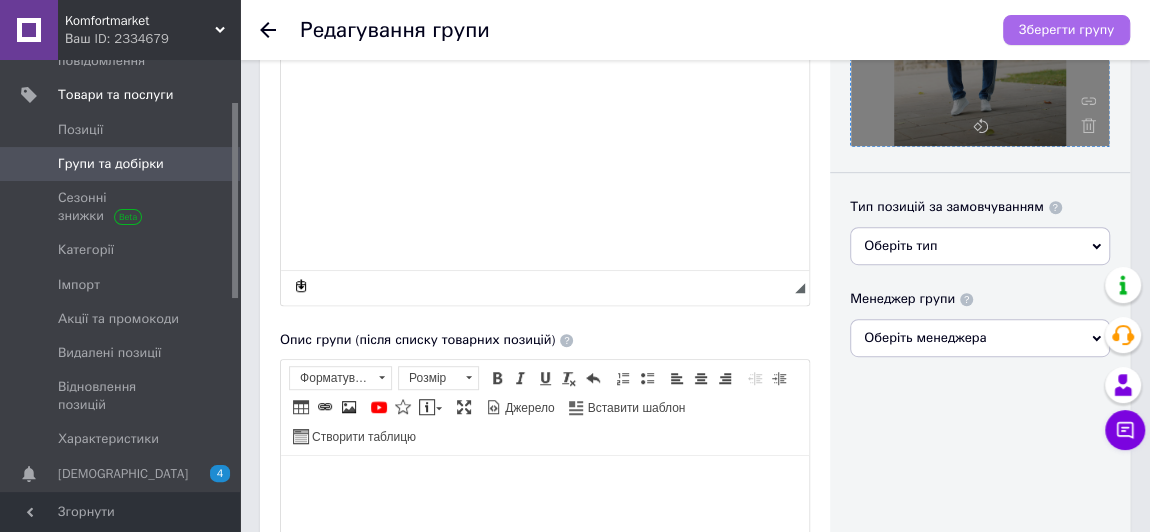 click on "Зберегти групу" at bounding box center (1066, 30) 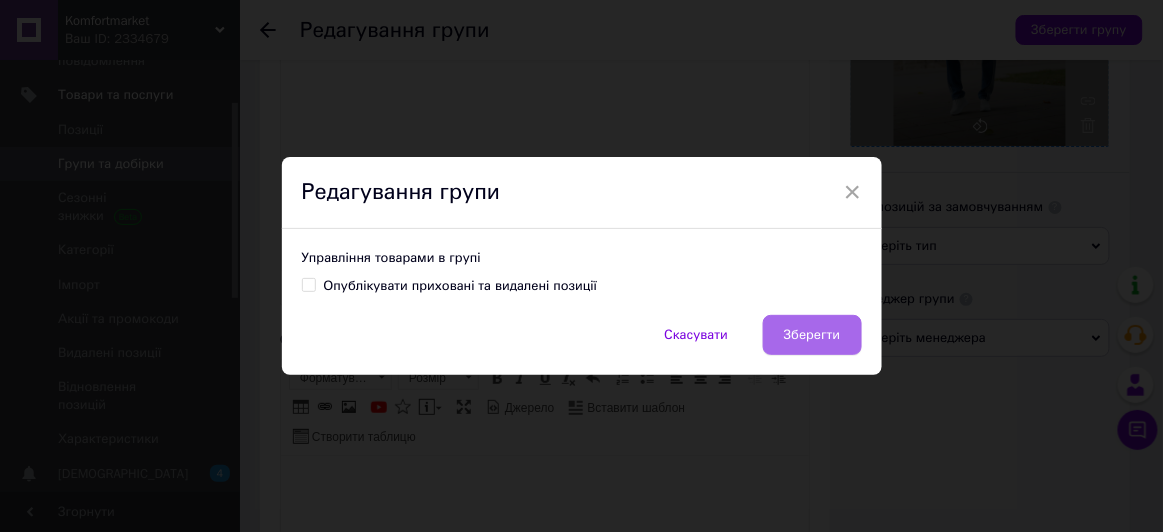 click on "Зберегти" at bounding box center (812, 335) 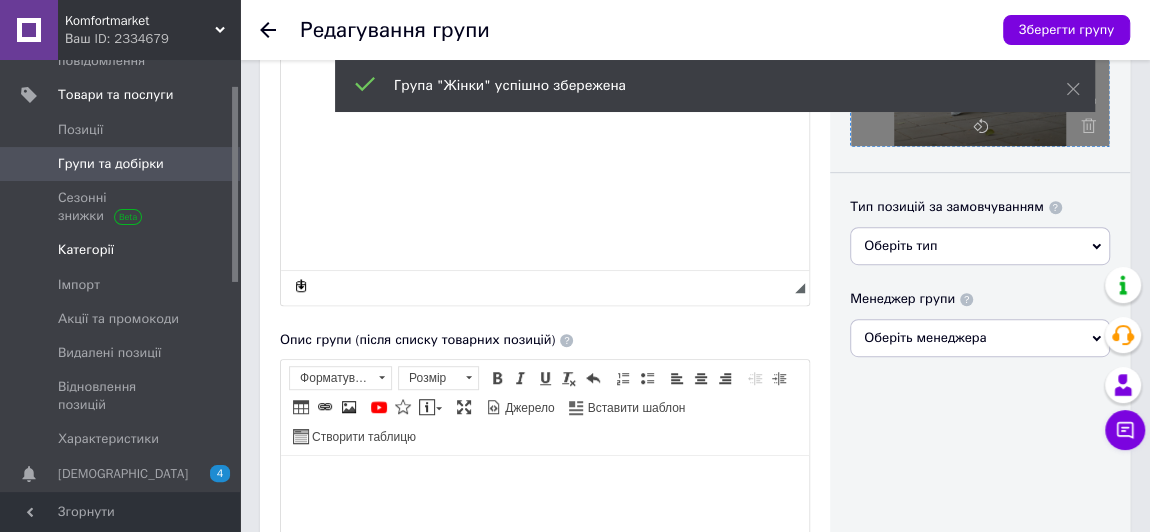 scroll, scrollTop: 0, scrollLeft: 0, axis: both 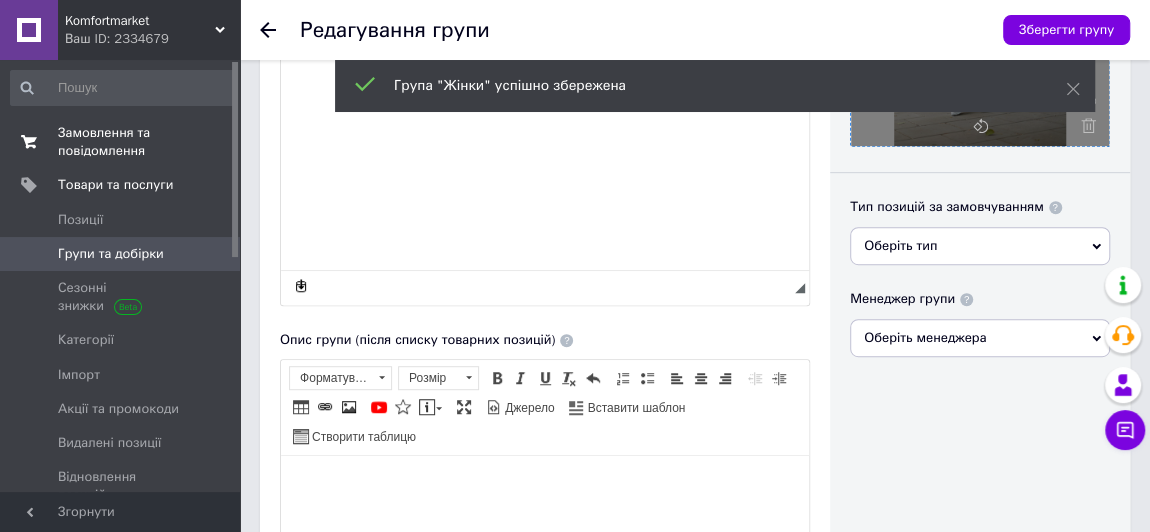 click on "Замовлення та повідомлення" at bounding box center [121, 142] 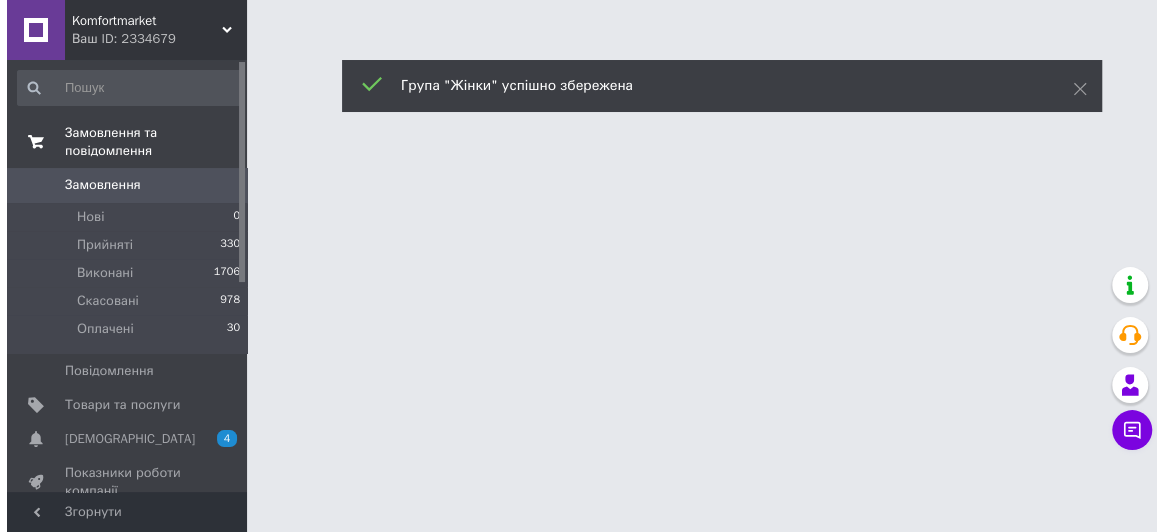scroll, scrollTop: 0, scrollLeft: 0, axis: both 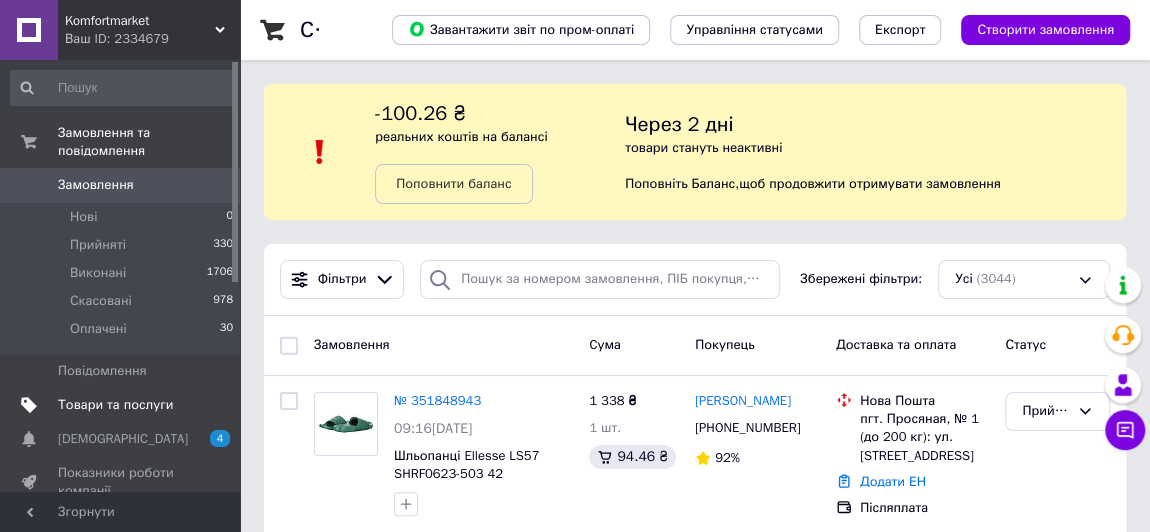 click on "Товари та послуги" at bounding box center [122, 405] 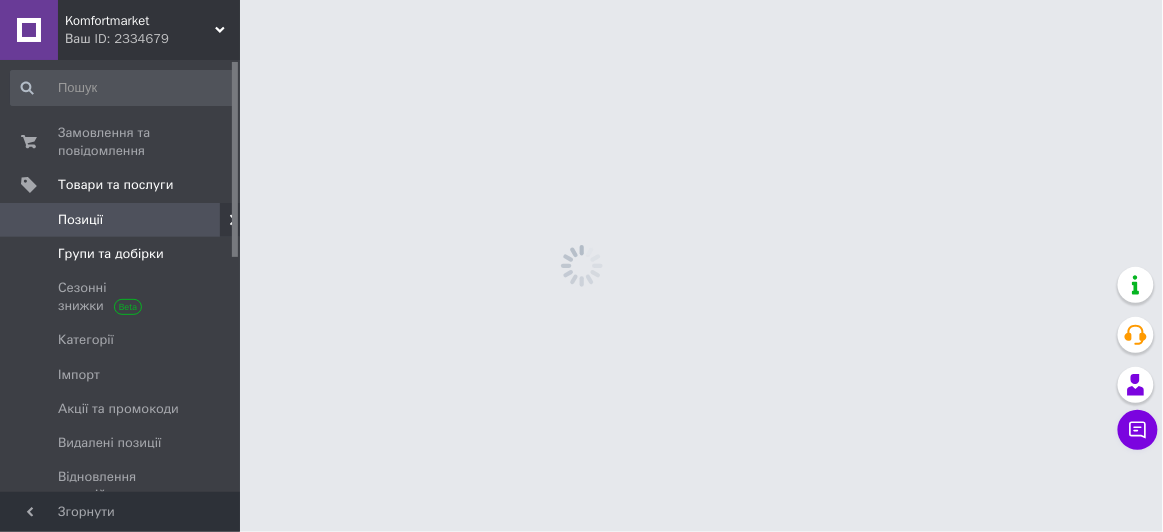 click on "Групи та добірки" at bounding box center [111, 254] 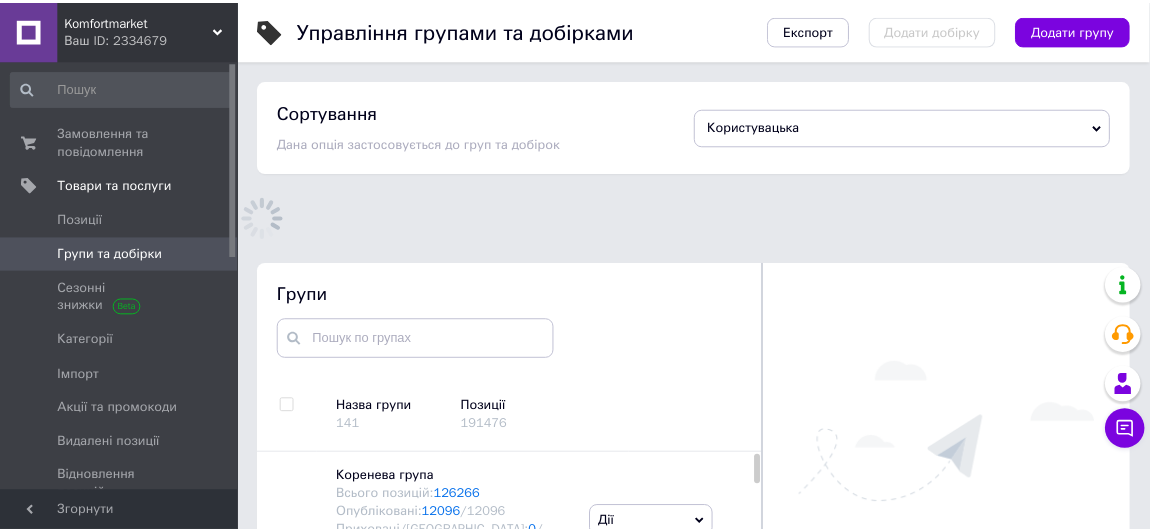 scroll, scrollTop: 96, scrollLeft: 0, axis: vertical 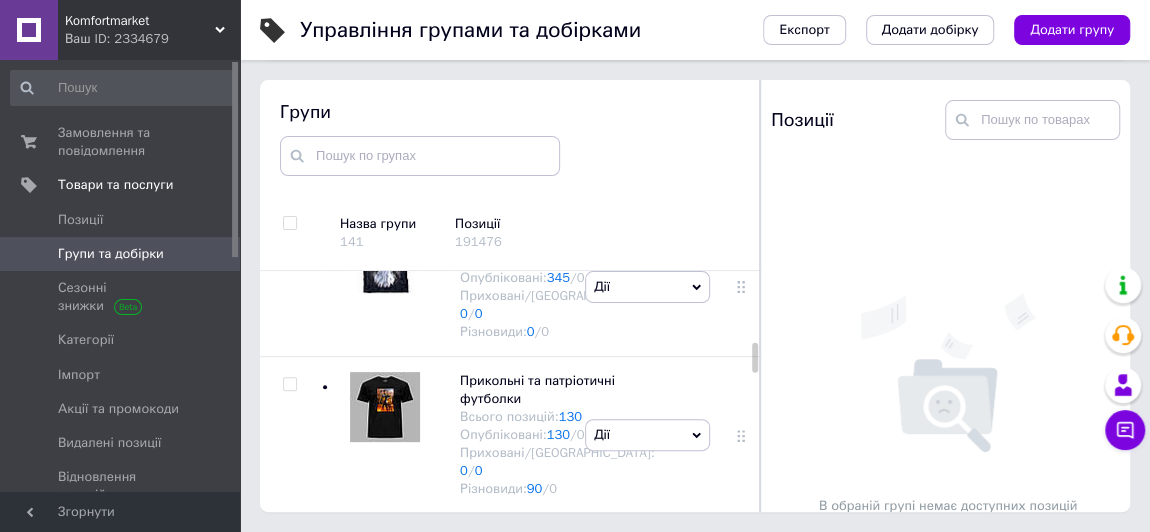click 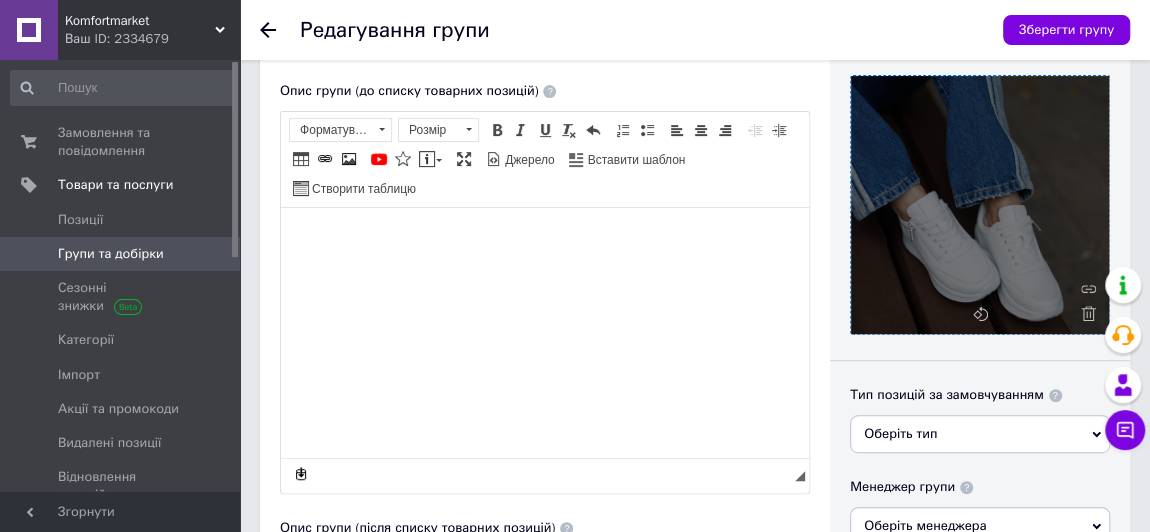 scroll, scrollTop: 272, scrollLeft: 0, axis: vertical 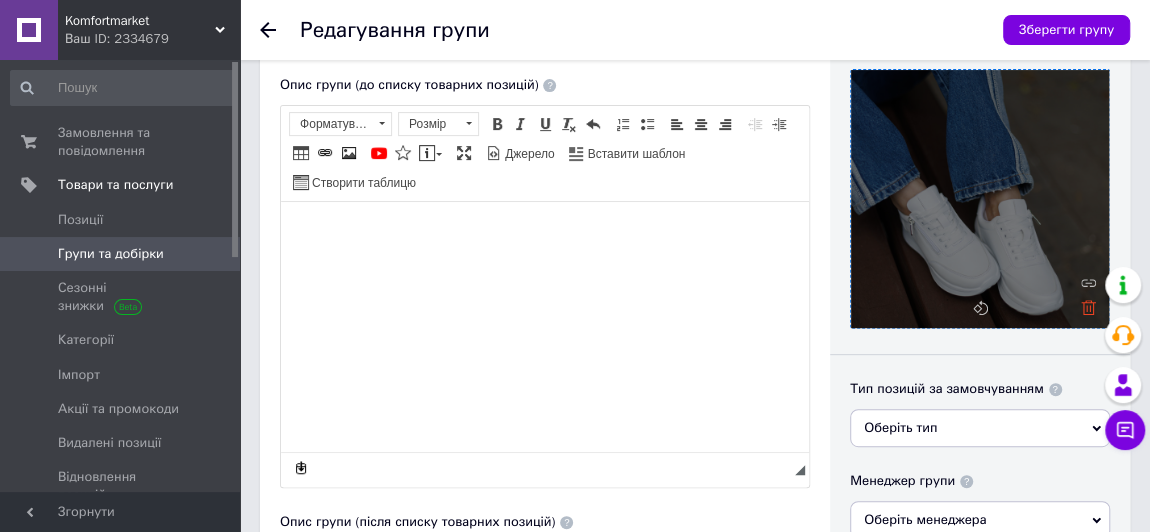 click 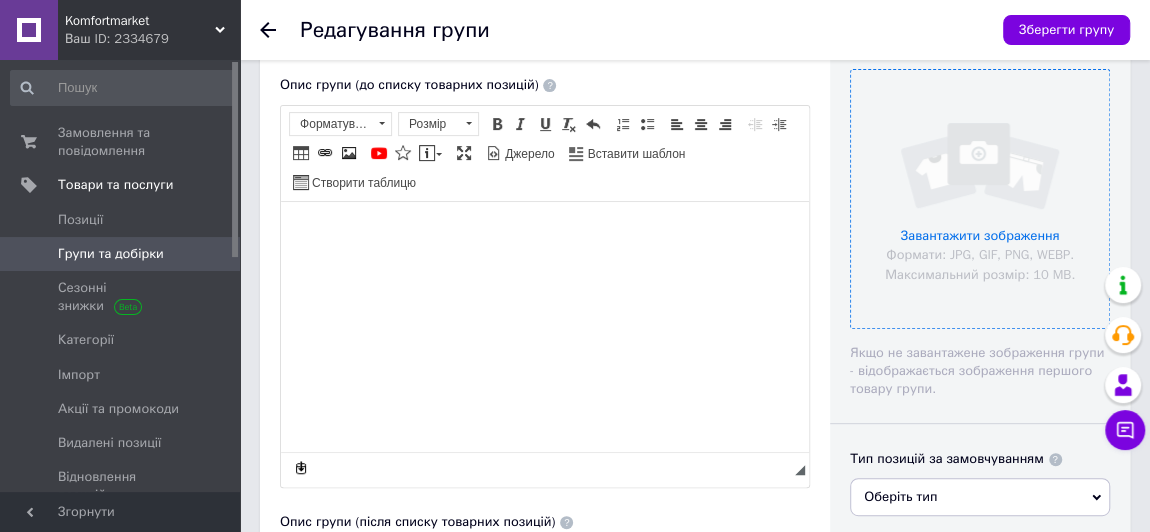 click at bounding box center (980, 199) 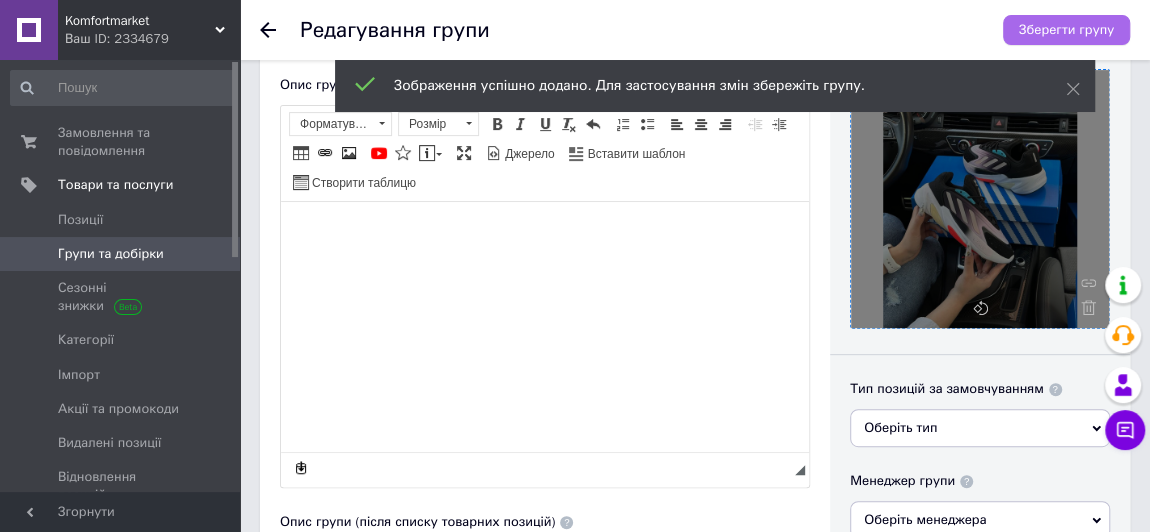 click on "Зберегти групу" at bounding box center [1066, 30] 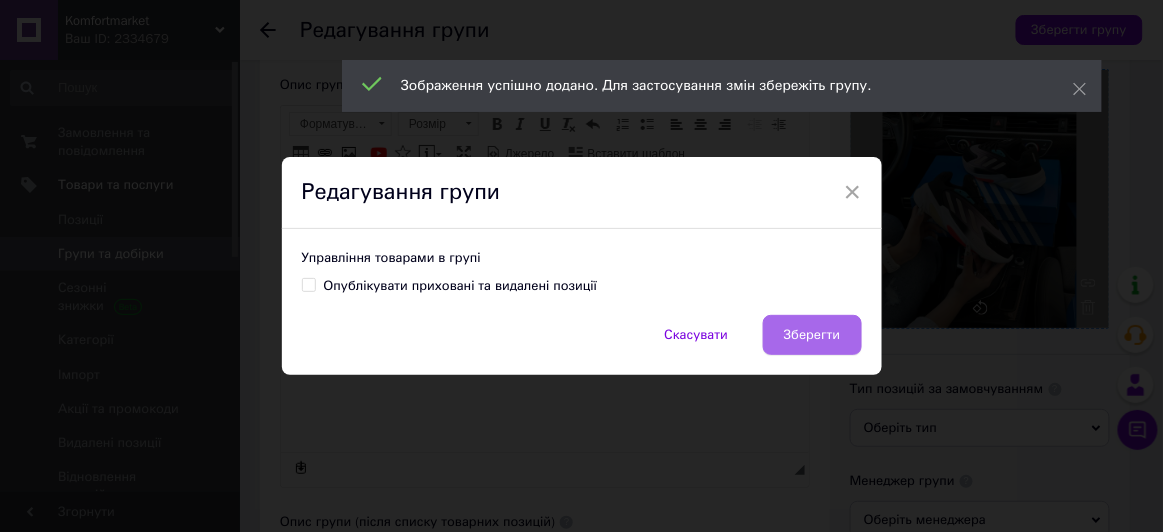 click on "Зберегти" at bounding box center [812, 335] 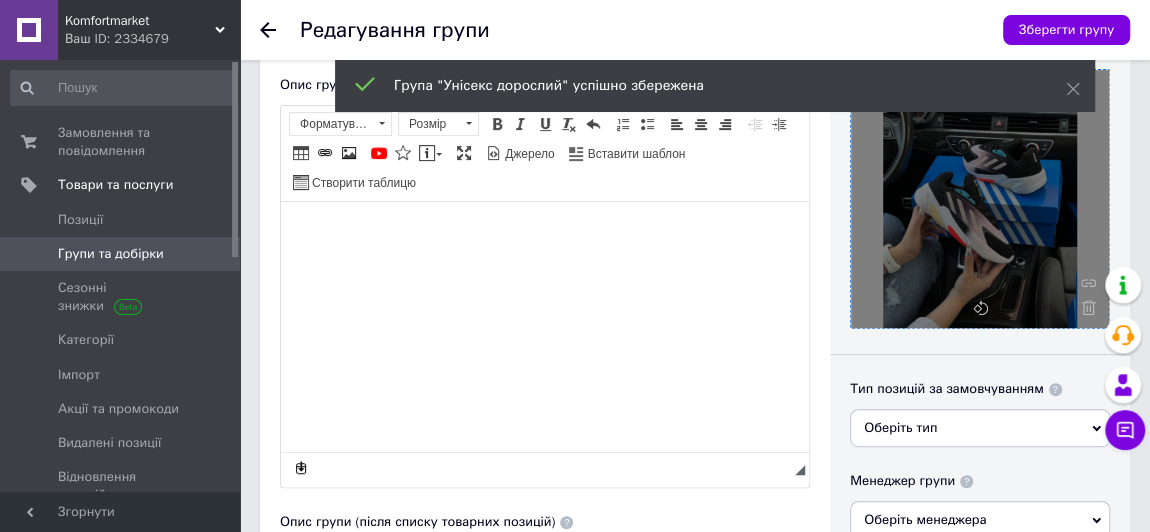 click on "Групи та добірки" at bounding box center (111, 254) 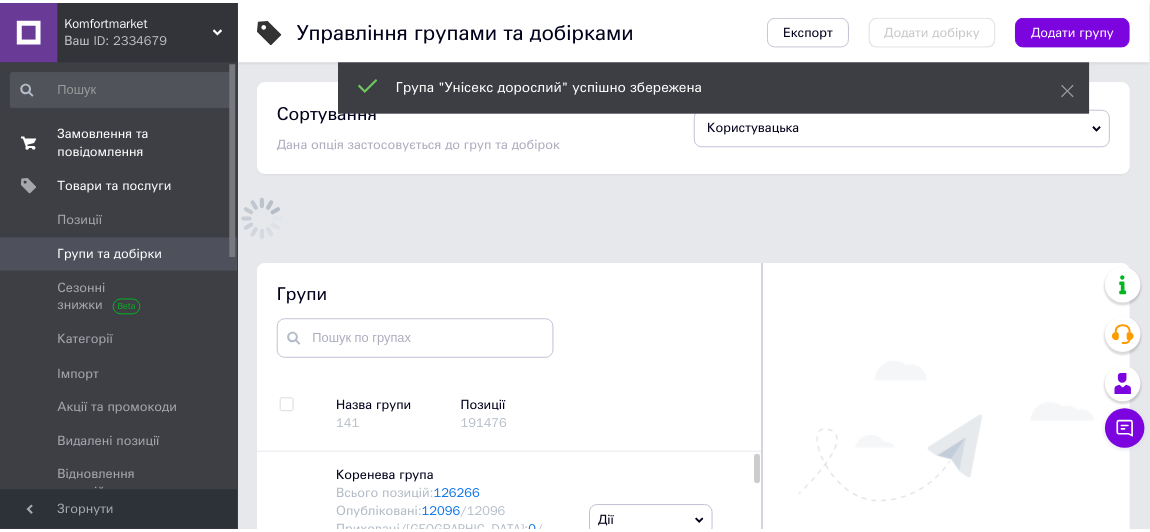 scroll, scrollTop: 96, scrollLeft: 0, axis: vertical 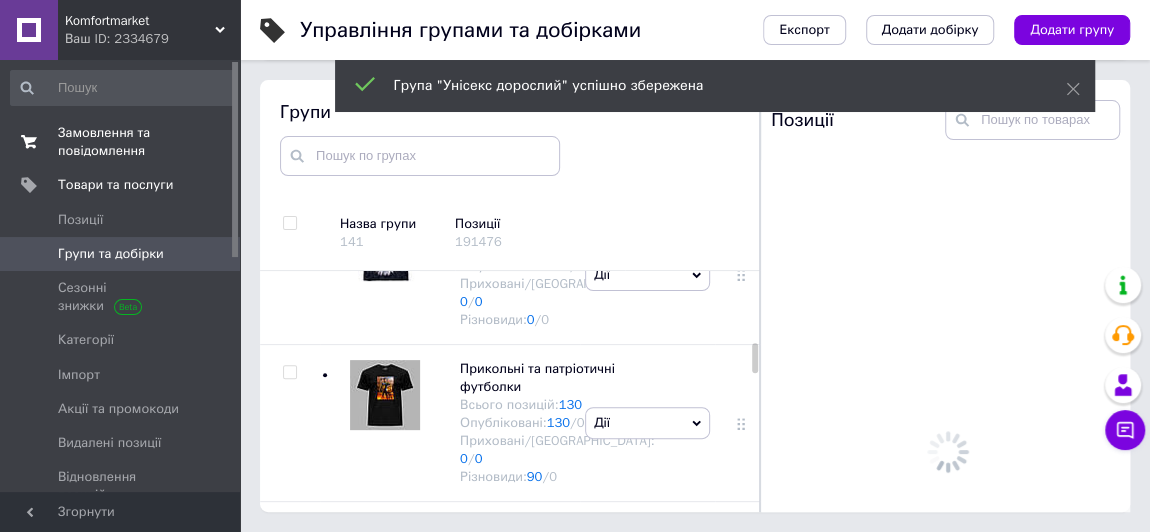 click on "Замовлення та повідомлення" at bounding box center (121, 142) 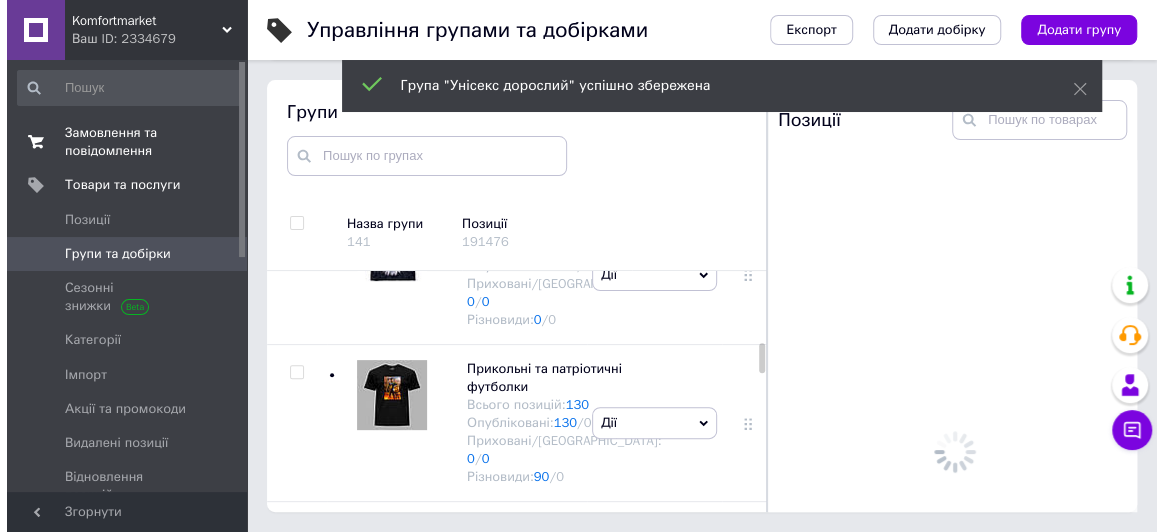 scroll, scrollTop: 0, scrollLeft: 0, axis: both 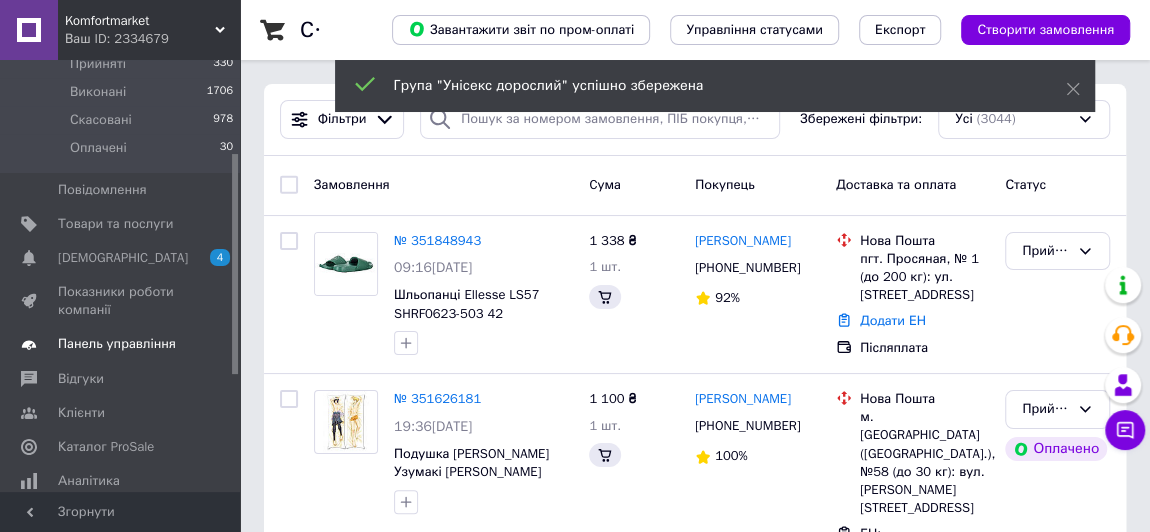 click on "Панель управління" at bounding box center (117, 344) 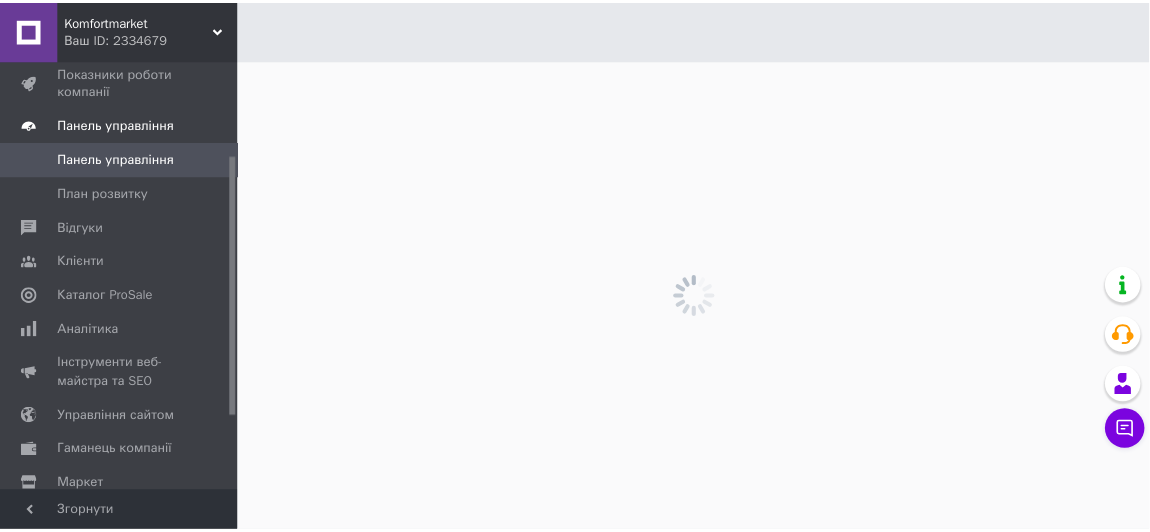scroll, scrollTop: 0, scrollLeft: 0, axis: both 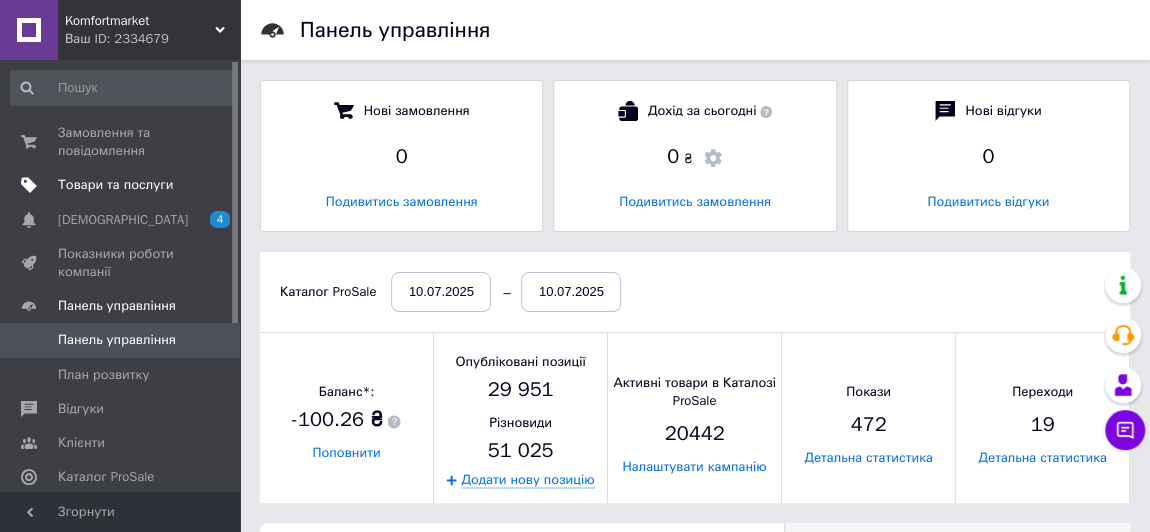 click on "Товари та послуги" at bounding box center [115, 185] 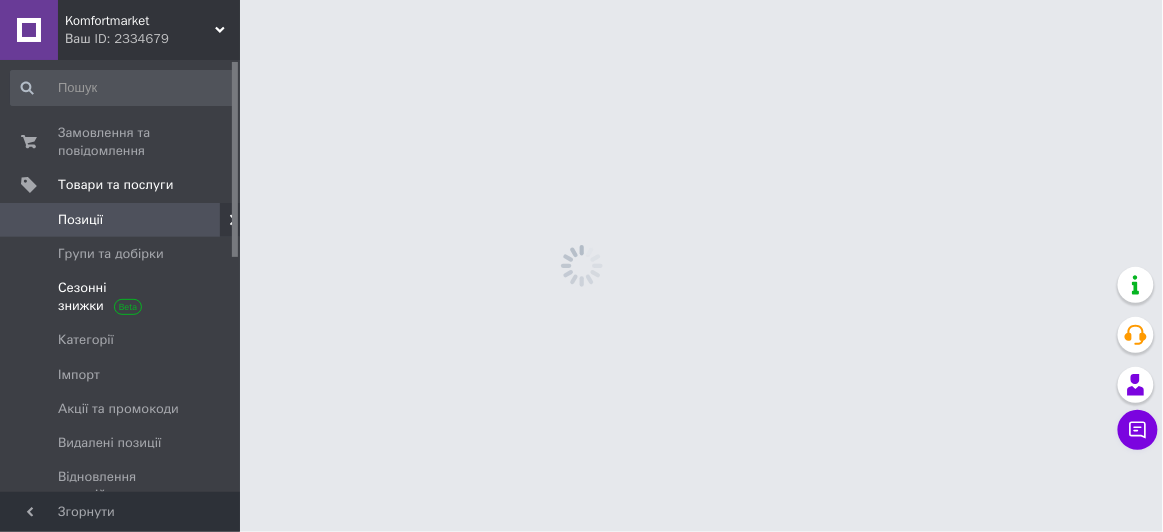 click on "Сезонні знижки" at bounding box center (121, 297) 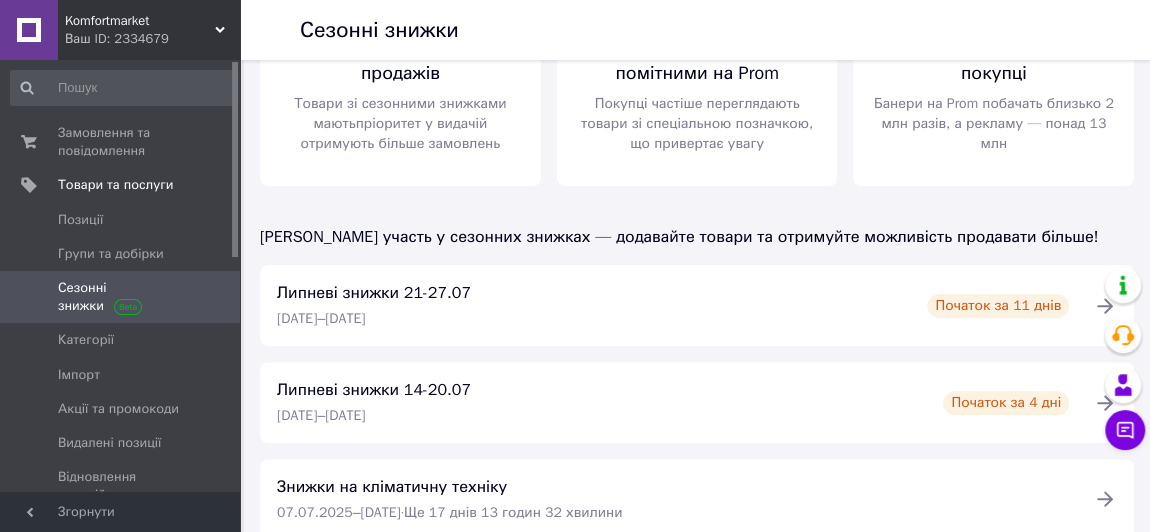 scroll, scrollTop: 272, scrollLeft: 0, axis: vertical 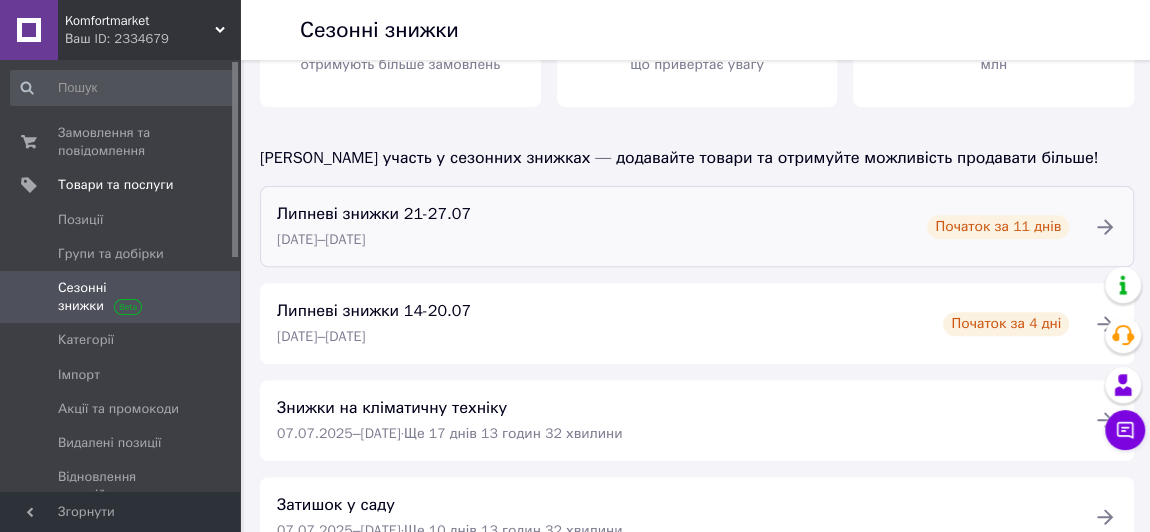 click on "Початок за   11 днів" at bounding box center [998, 227] 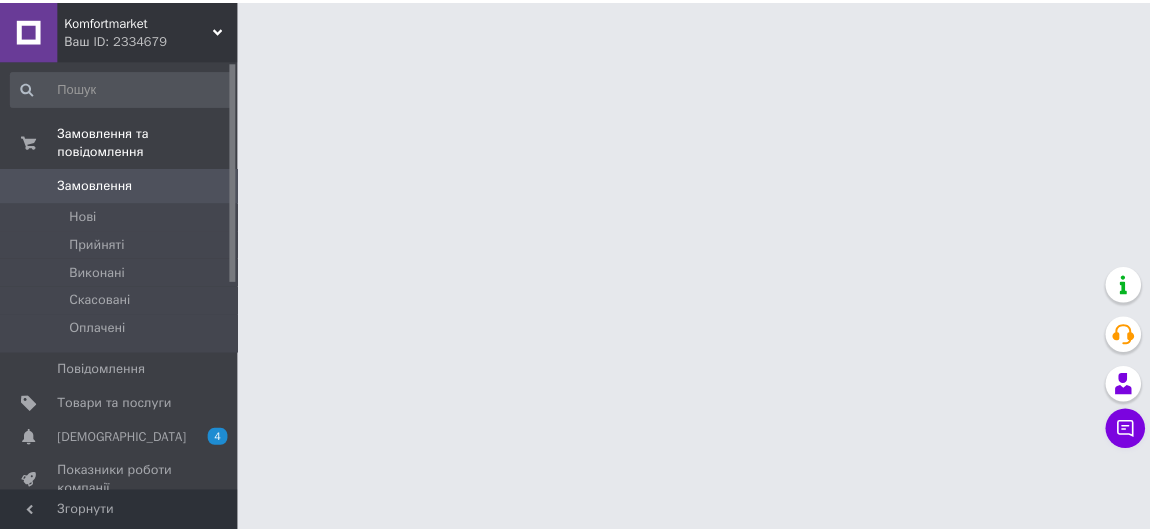 scroll, scrollTop: 0, scrollLeft: 0, axis: both 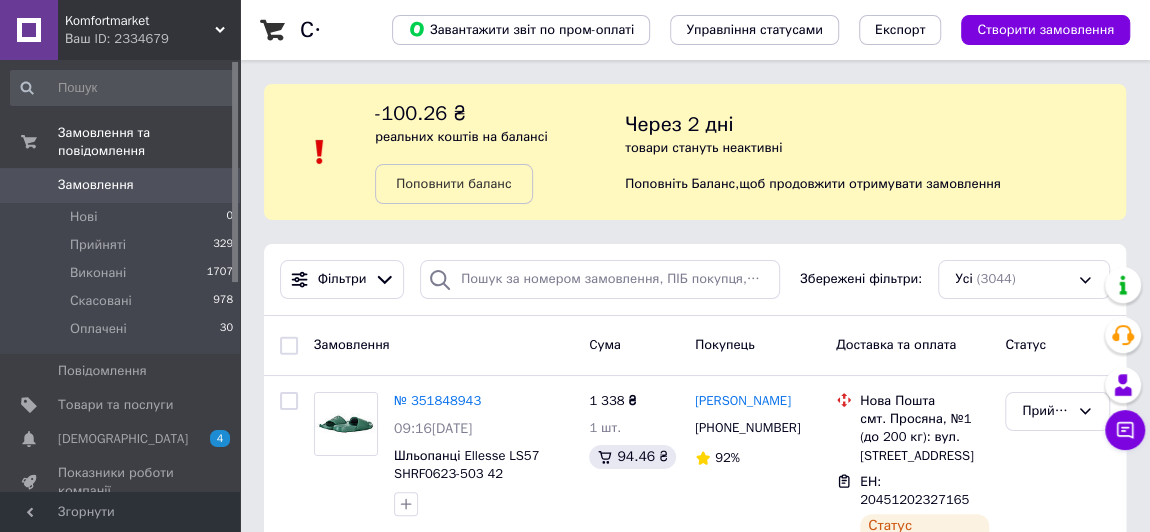 click on "Komfortmarket" at bounding box center (140, 21) 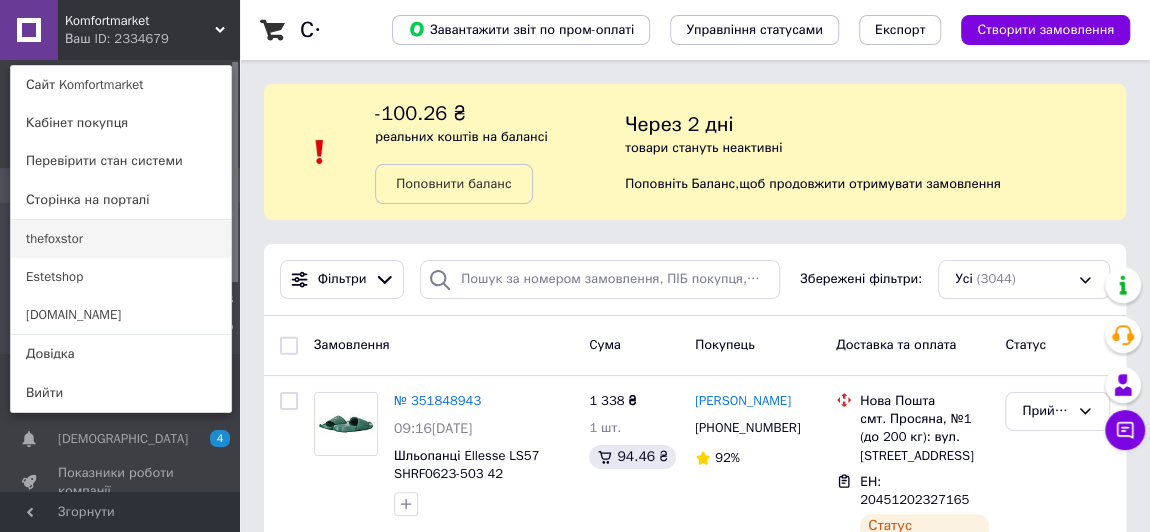 click on "thefoxstor" at bounding box center [121, 239] 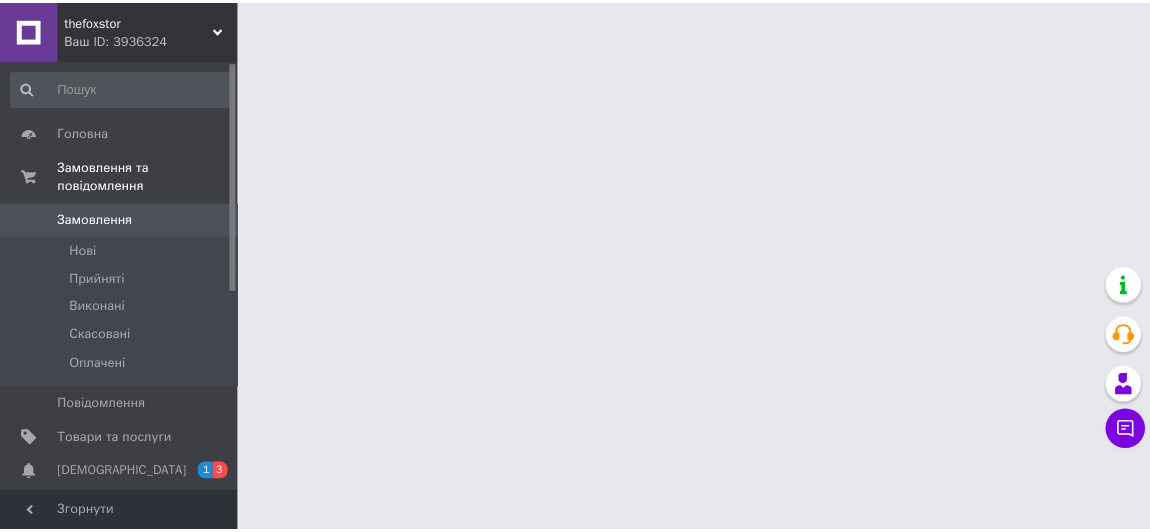 scroll, scrollTop: 0, scrollLeft: 0, axis: both 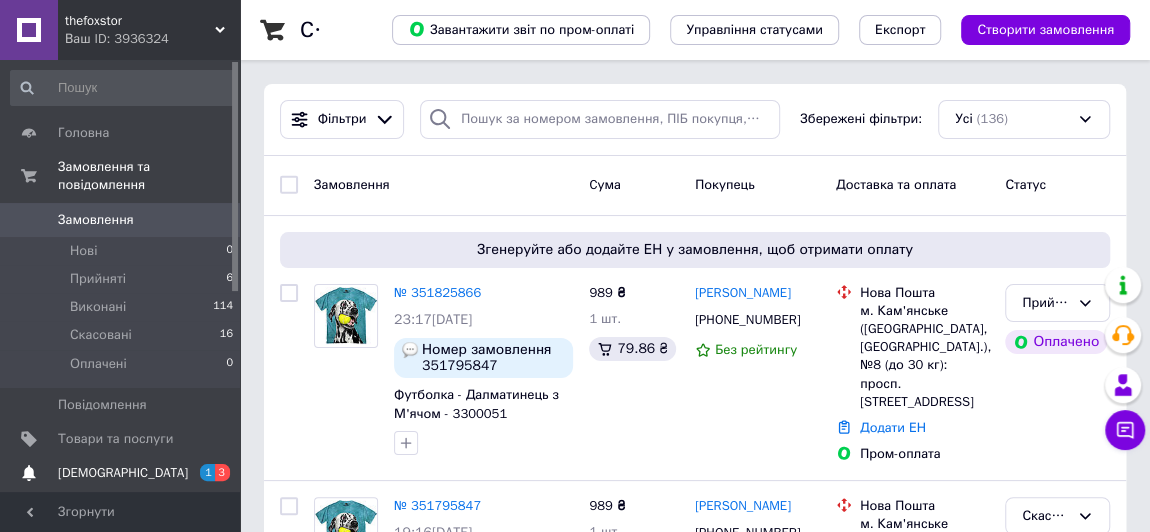 click on "Сповіщення 1 3" at bounding box center [122, 473] 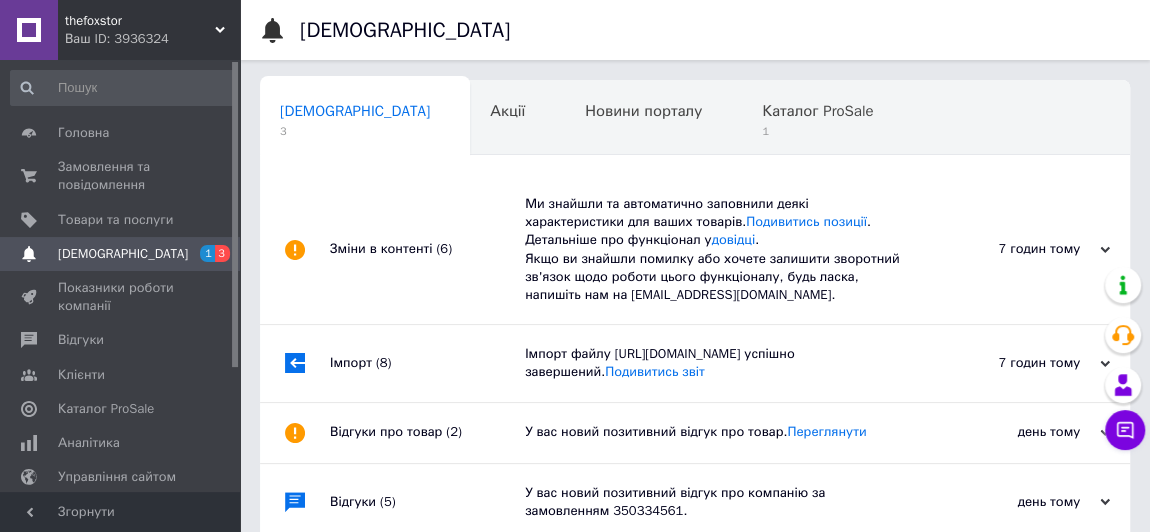 scroll, scrollTop: 0, scrollLeft: 10, axis: horizontal 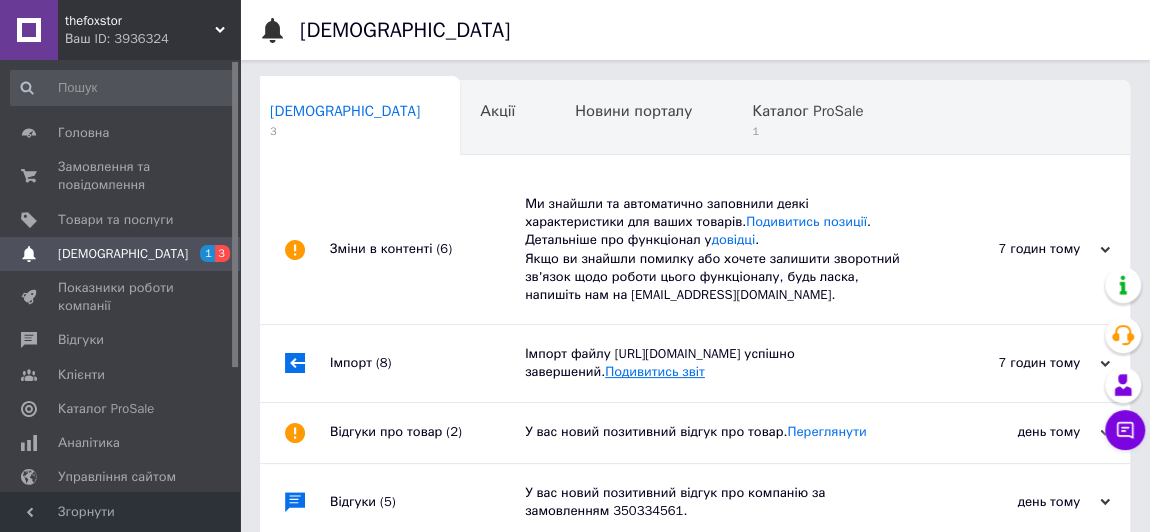 click on "Подивитись звіт" at bounding box center [655, 371] 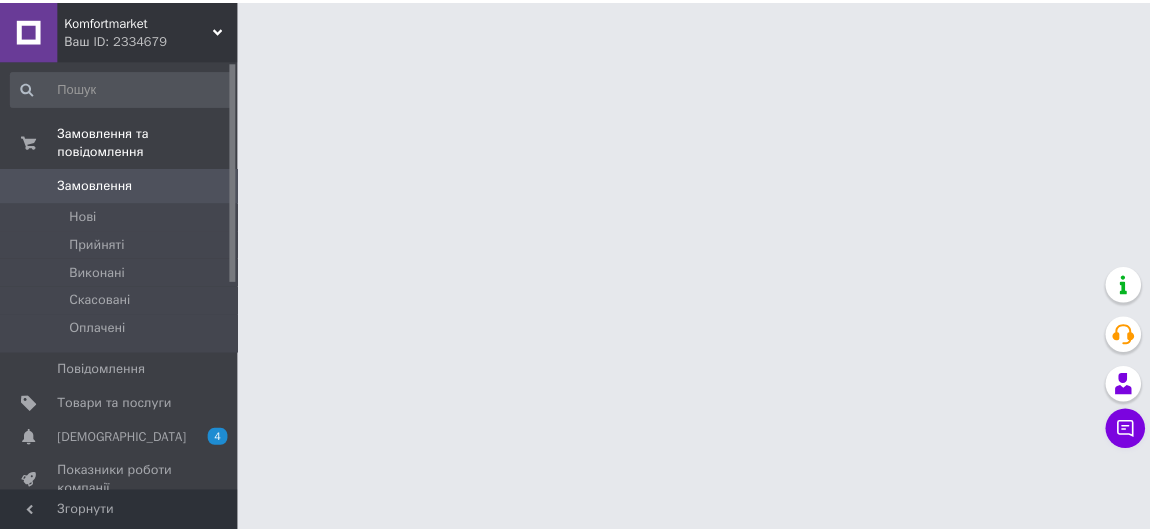scroll, scrollTop: 0, scrollLeft: 0, axis: both 